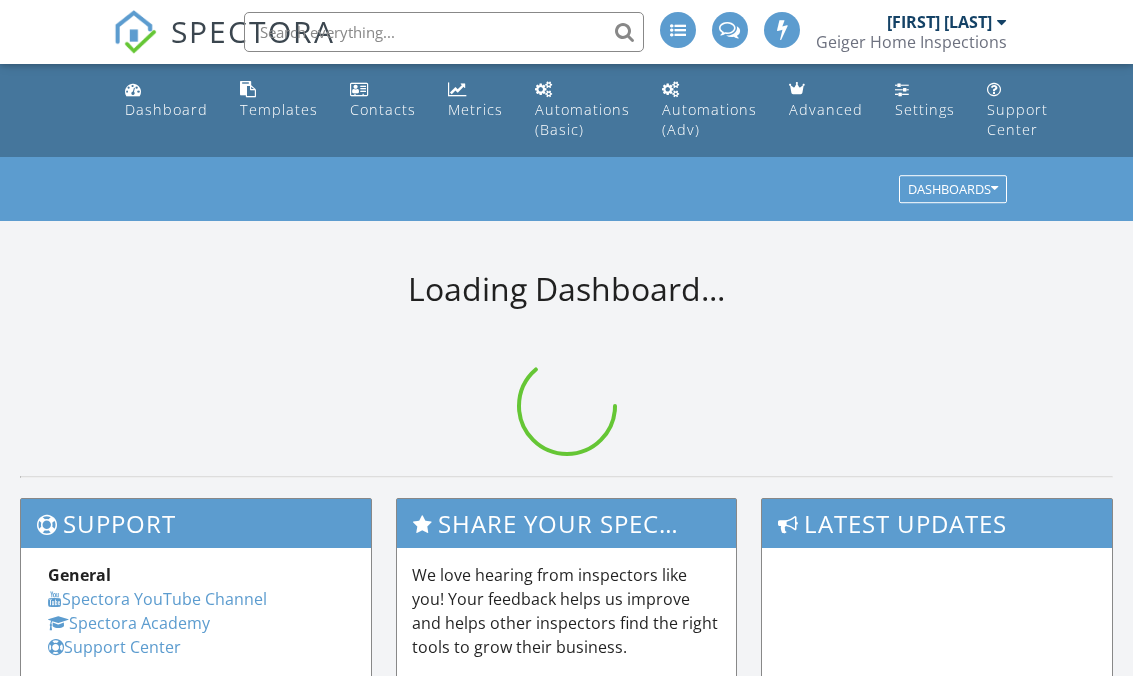 scroll, scrollTop: 0, scrollLeft: 0, axis: both 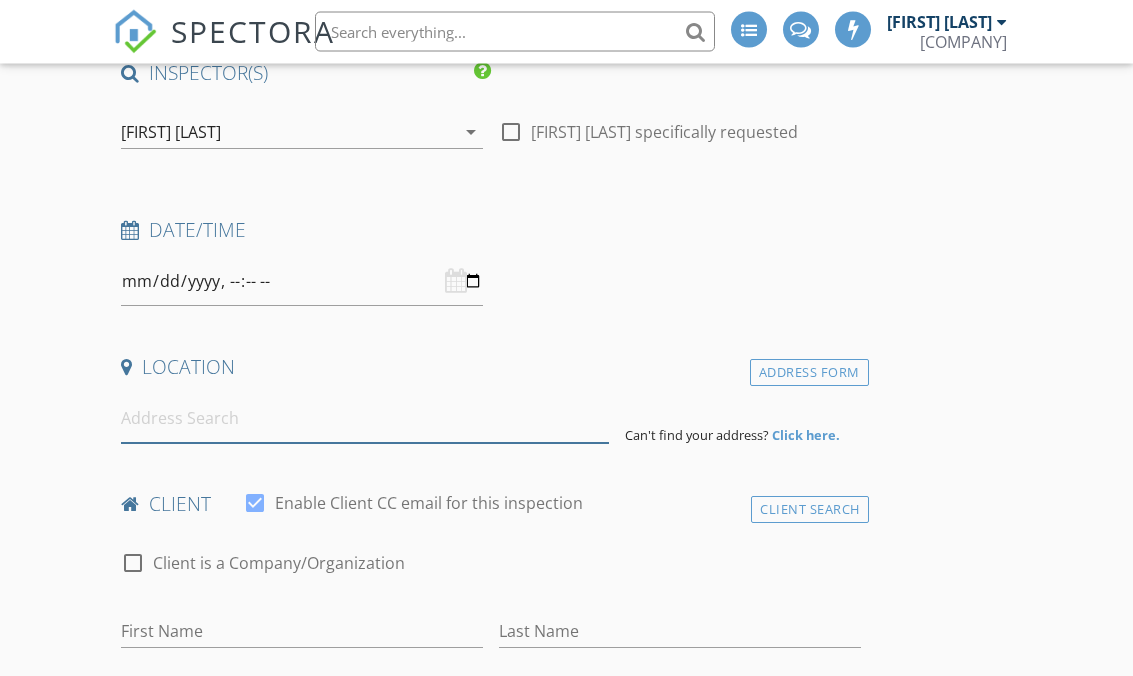 click at bounding box center (365, 419) 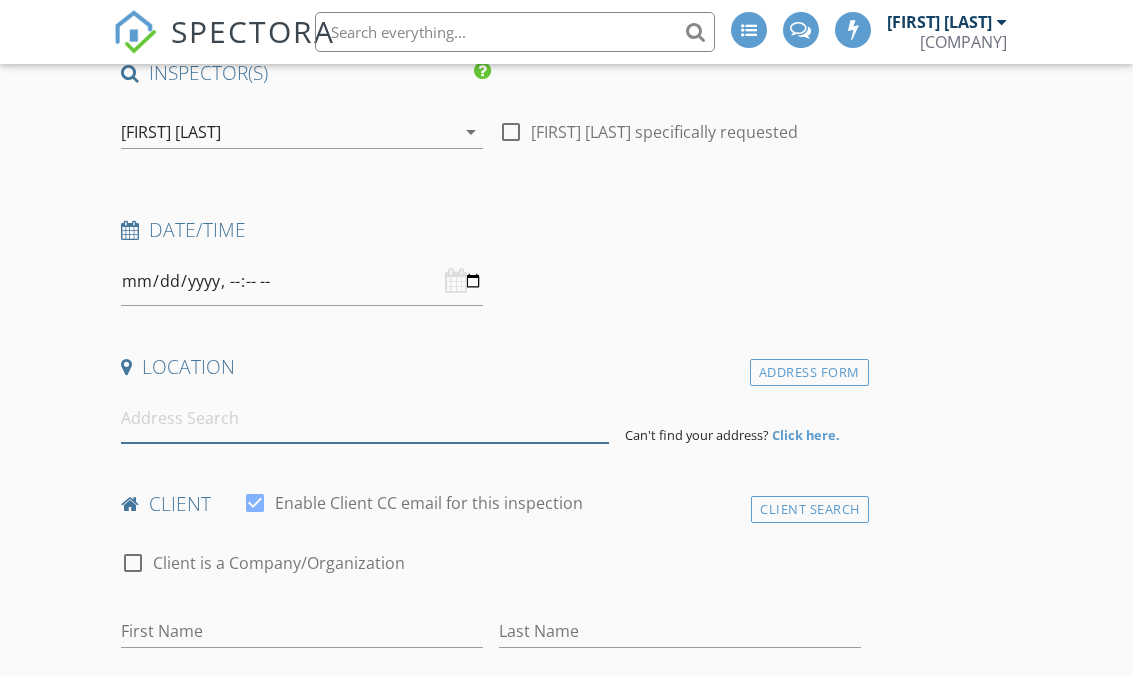 scroll, scrollTop: 212, scrollLeft: 0, axis: vertical 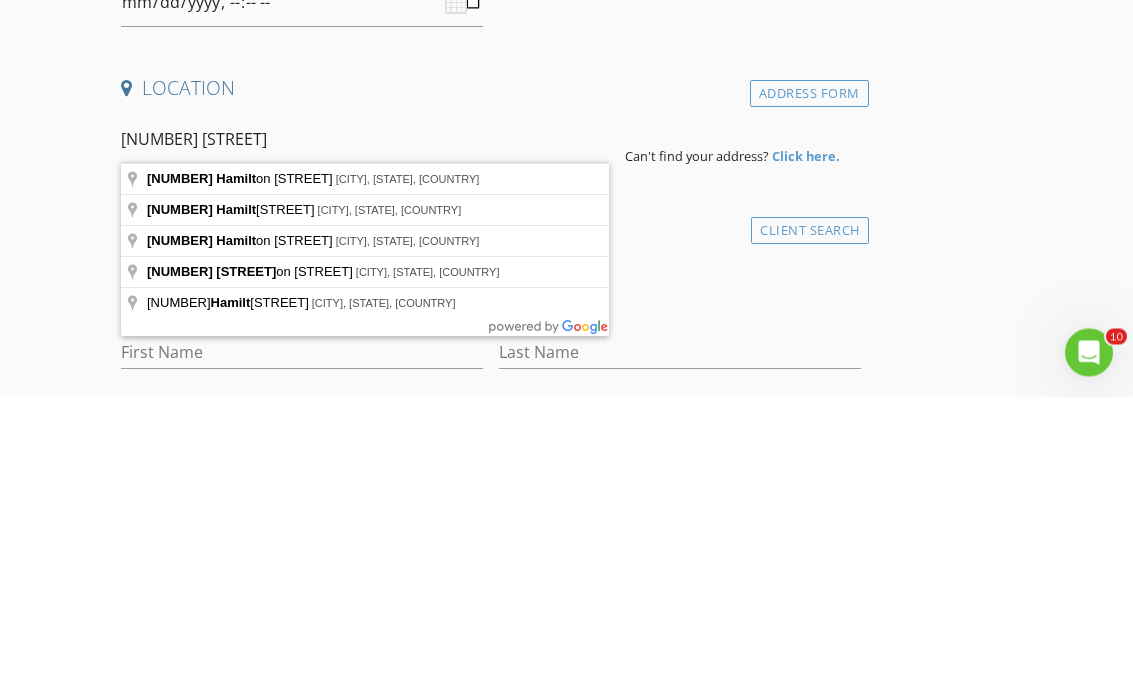 type on "[NUMBER] [STREET]" 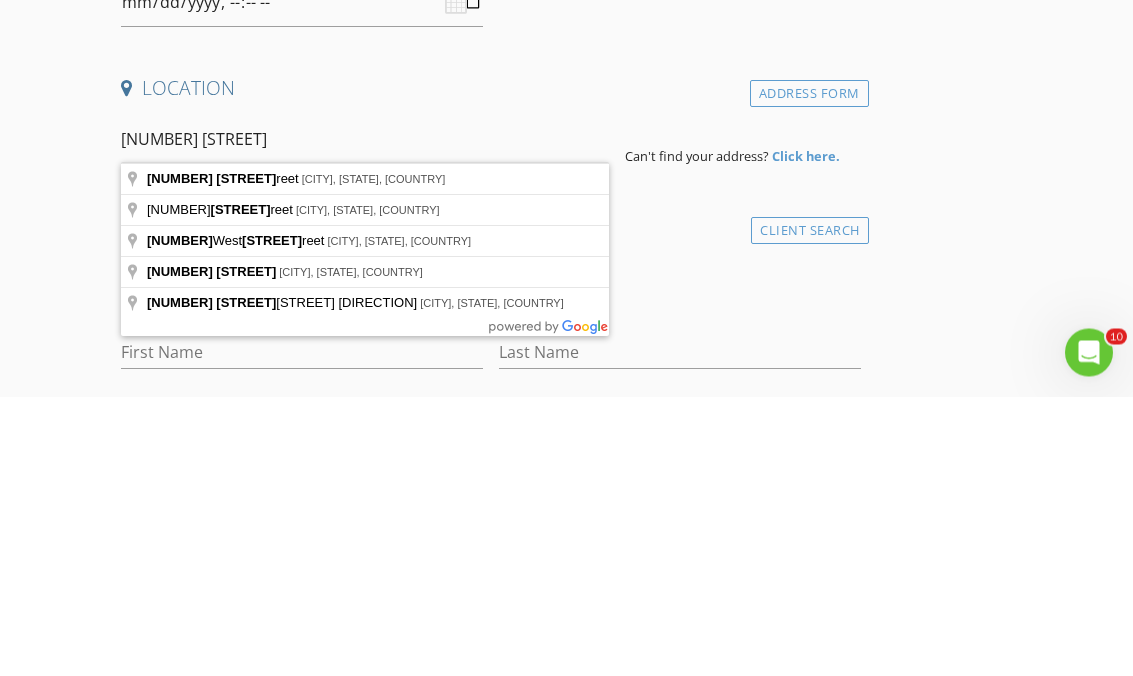 scroll, scrollTop: 492, scrollLeft: 0, axis: vertical 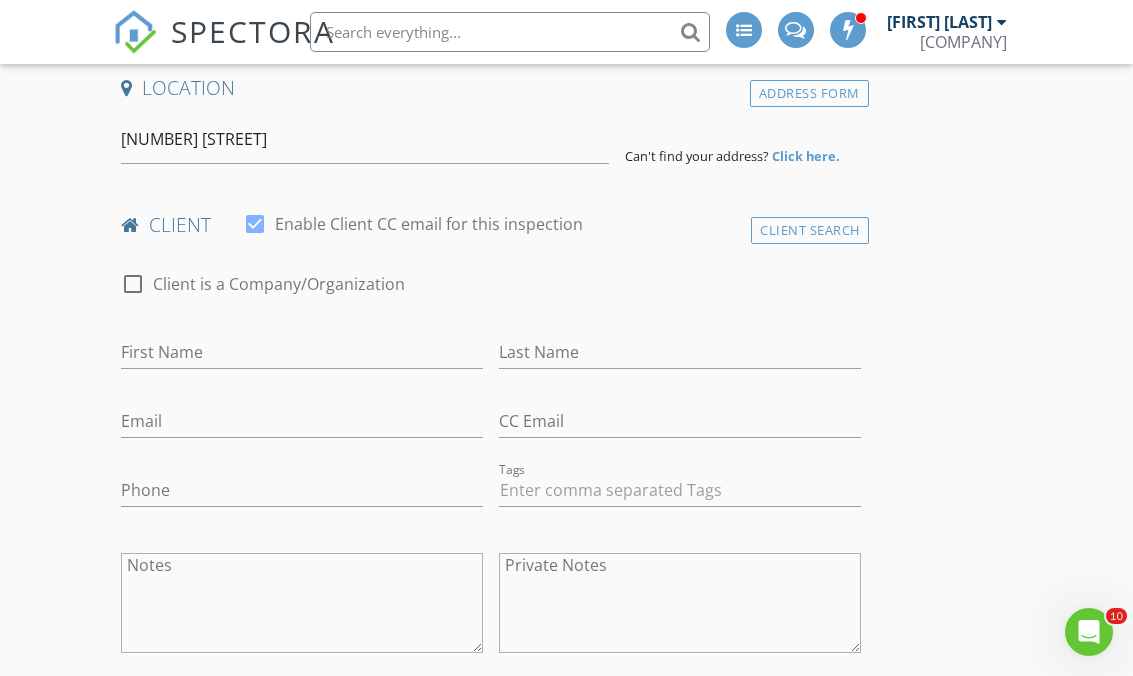 click on "Address Form" at bounding box center (809, 93) 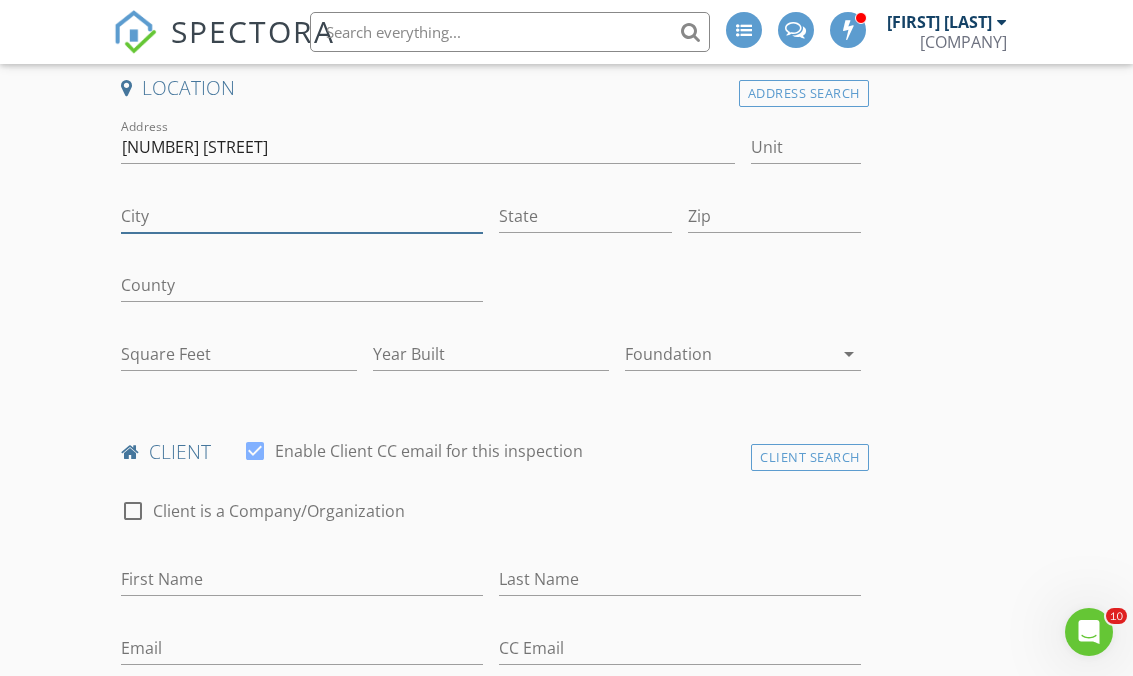 click on "City" at bounding box center (302, 216) 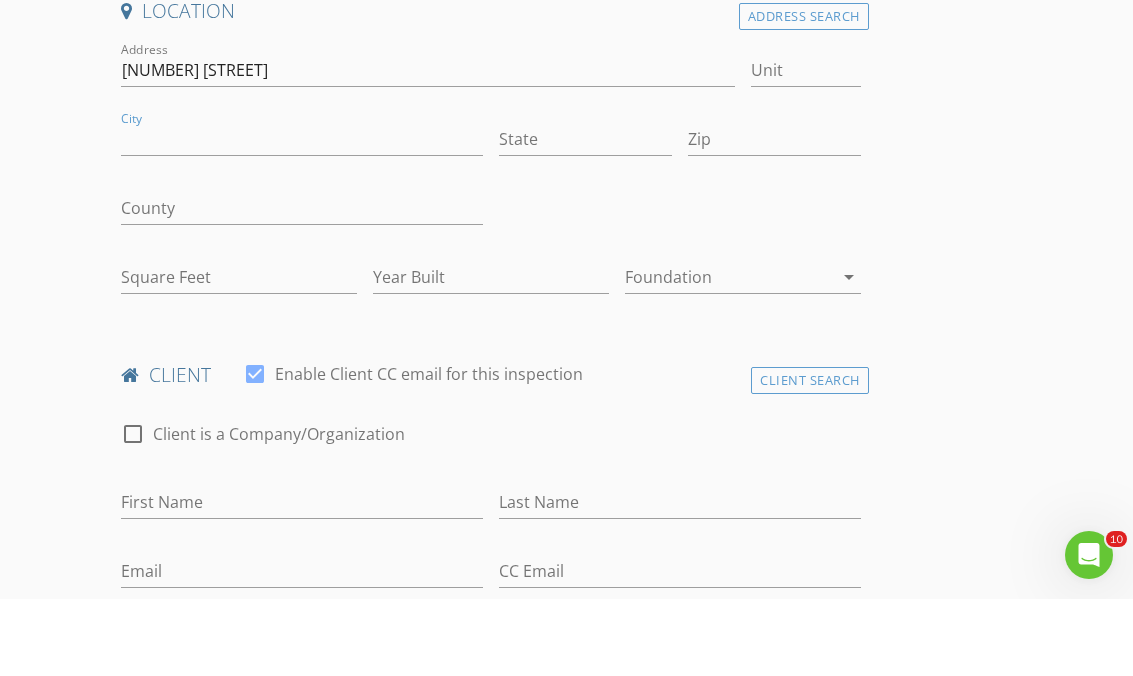 click on "Address Search" at bounding box center (804, 93) 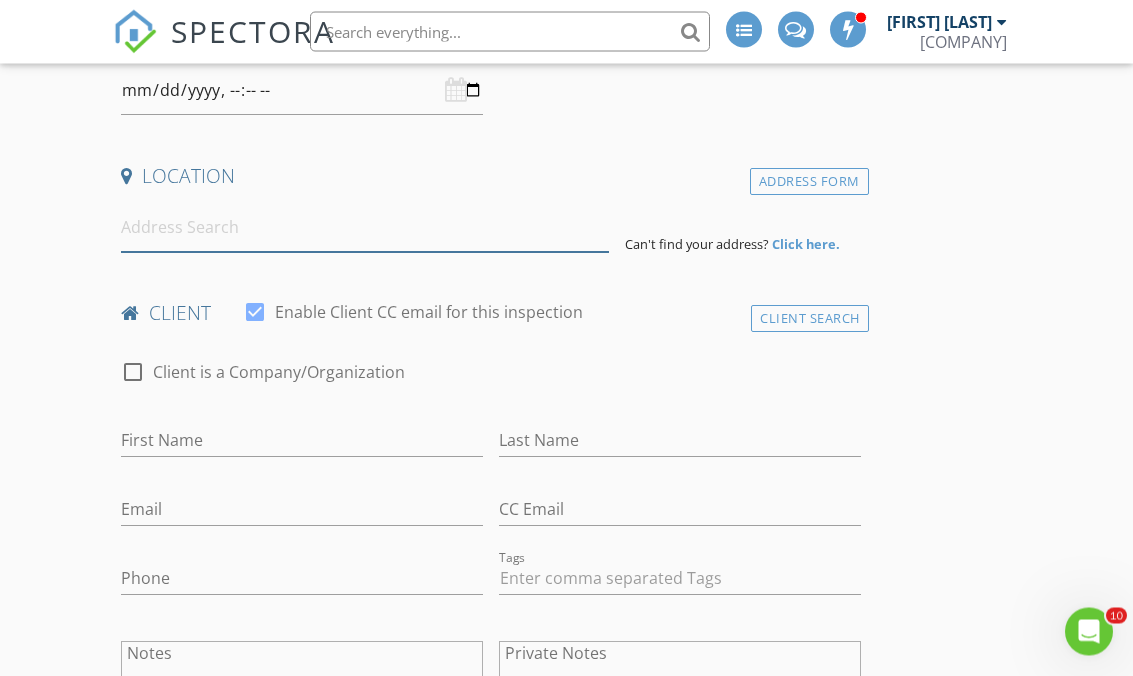 click at bounding box center [365, 228] 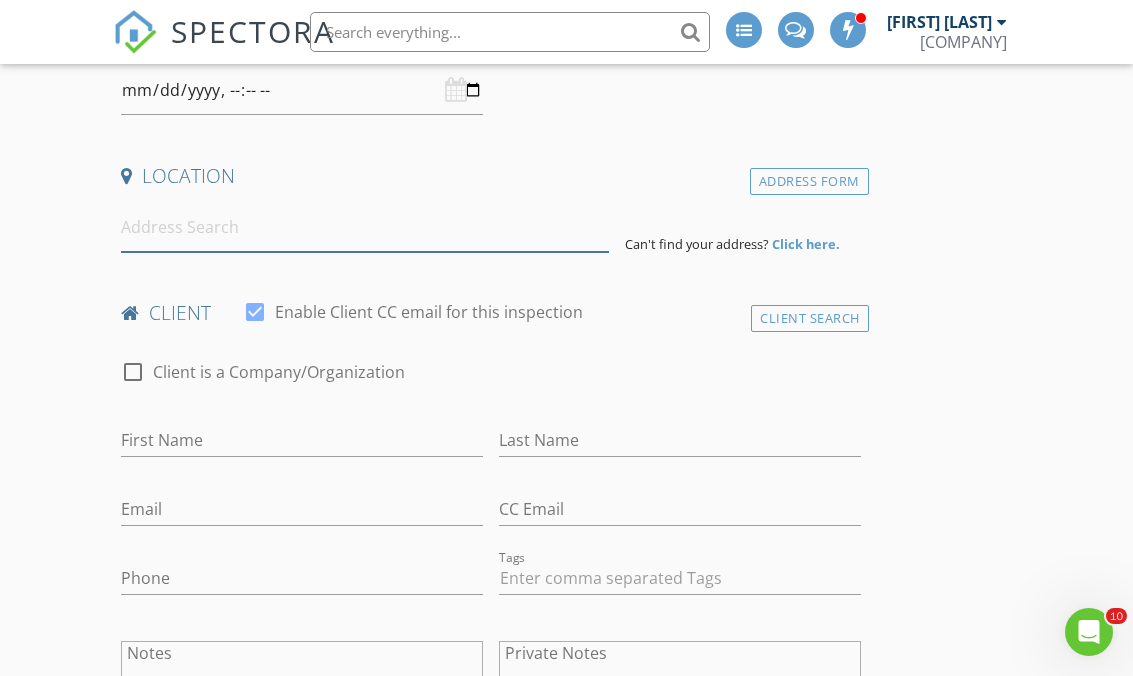 scroll, scrollTop: 403, scrollLeft: 0, axis: vertical 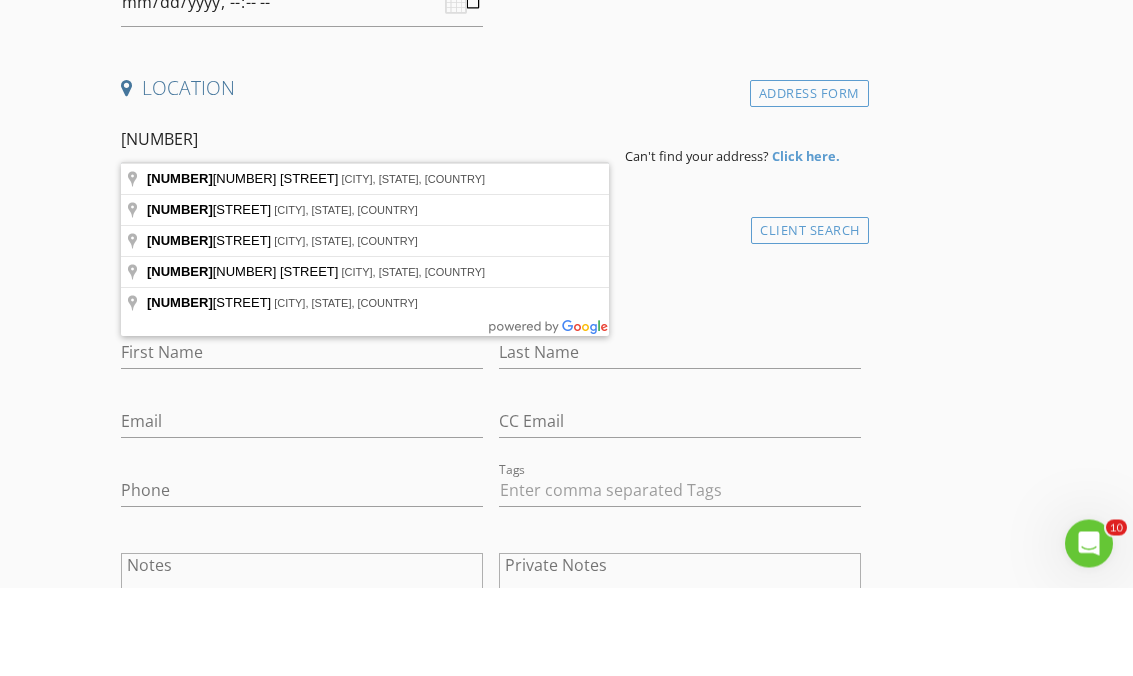 type on "[NUMBER] [STREET]" 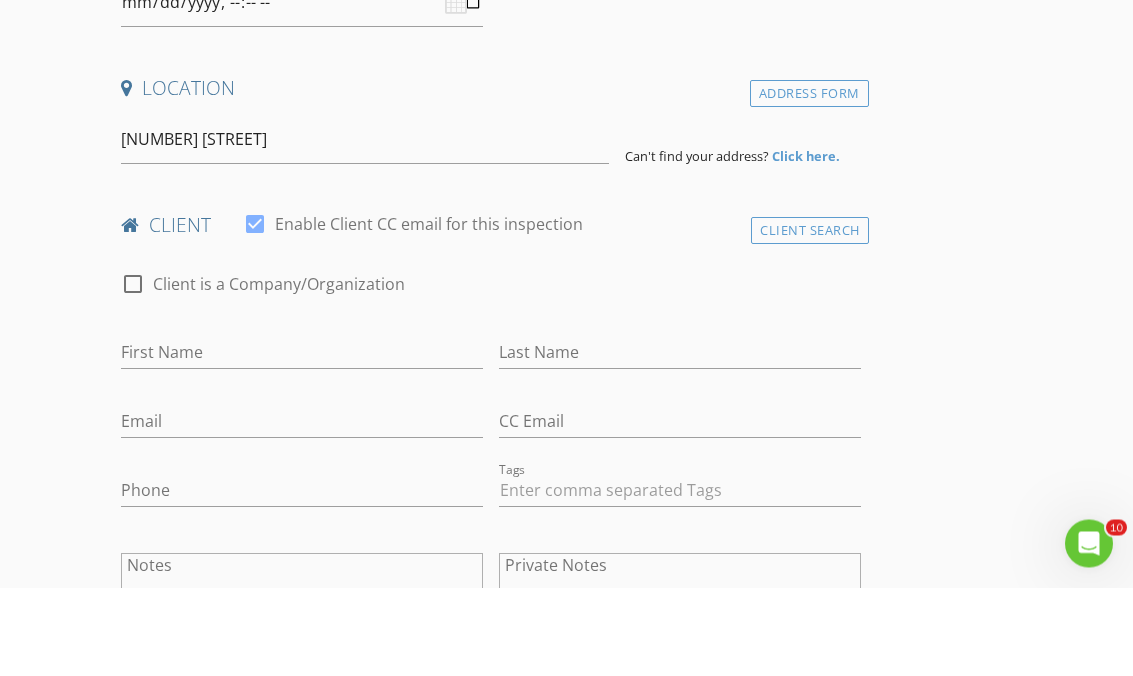 scroll, scrollTop: 492, scrollLeft: 0, axis: vertical 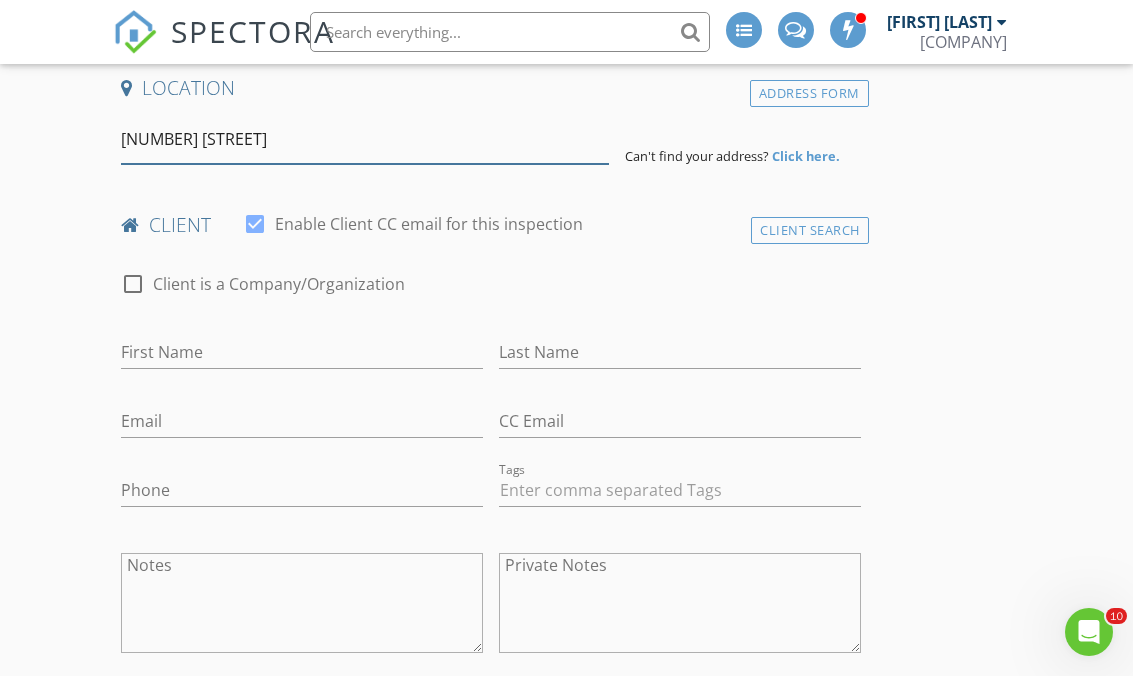 click on "[NUMBER] [STREET]" at bounding box center (365, 139) 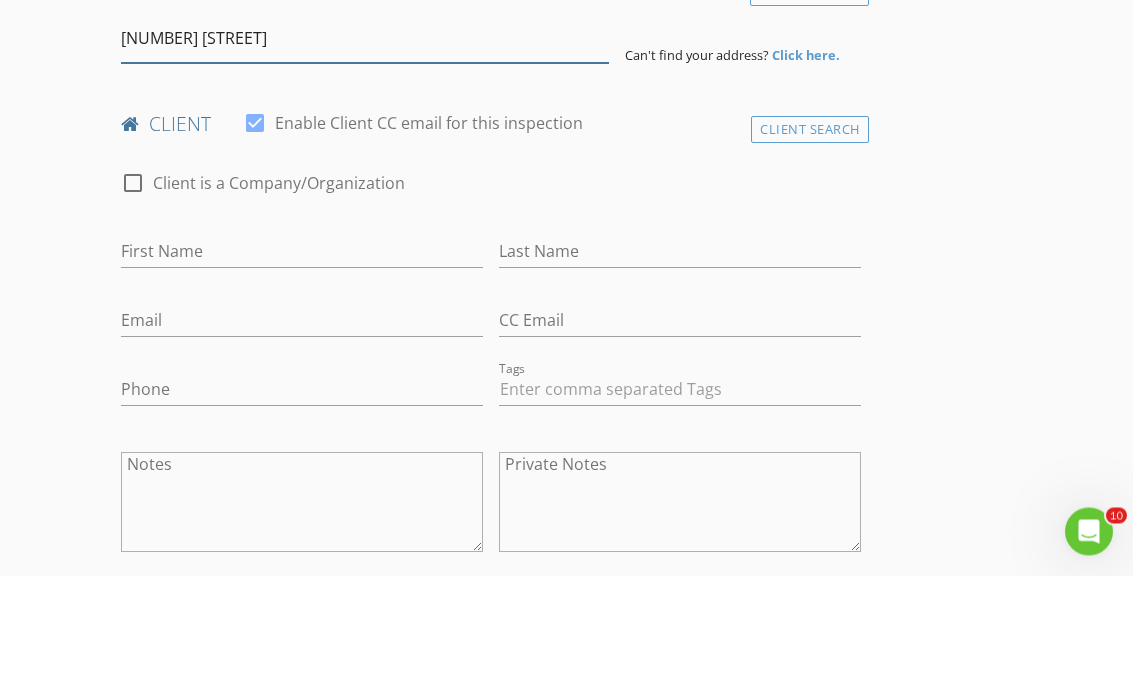 scroll, scrollTop: 592, scrollLeft: 0, axis: vertical 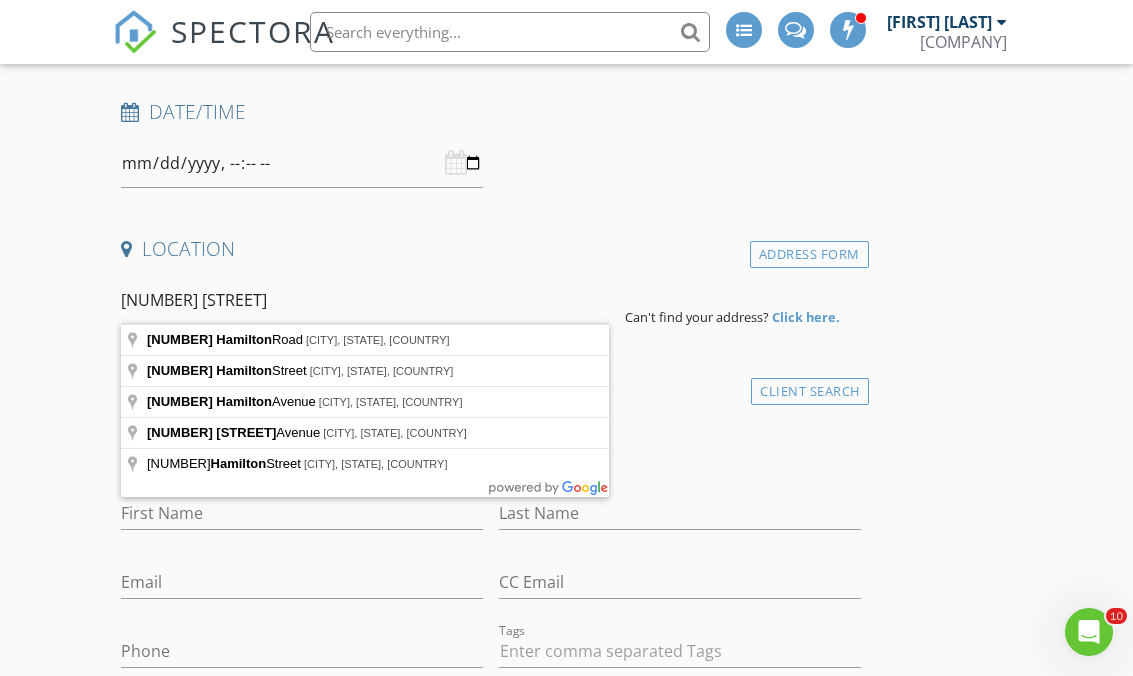 click on "Address Form" at bounding box center (809, 254) 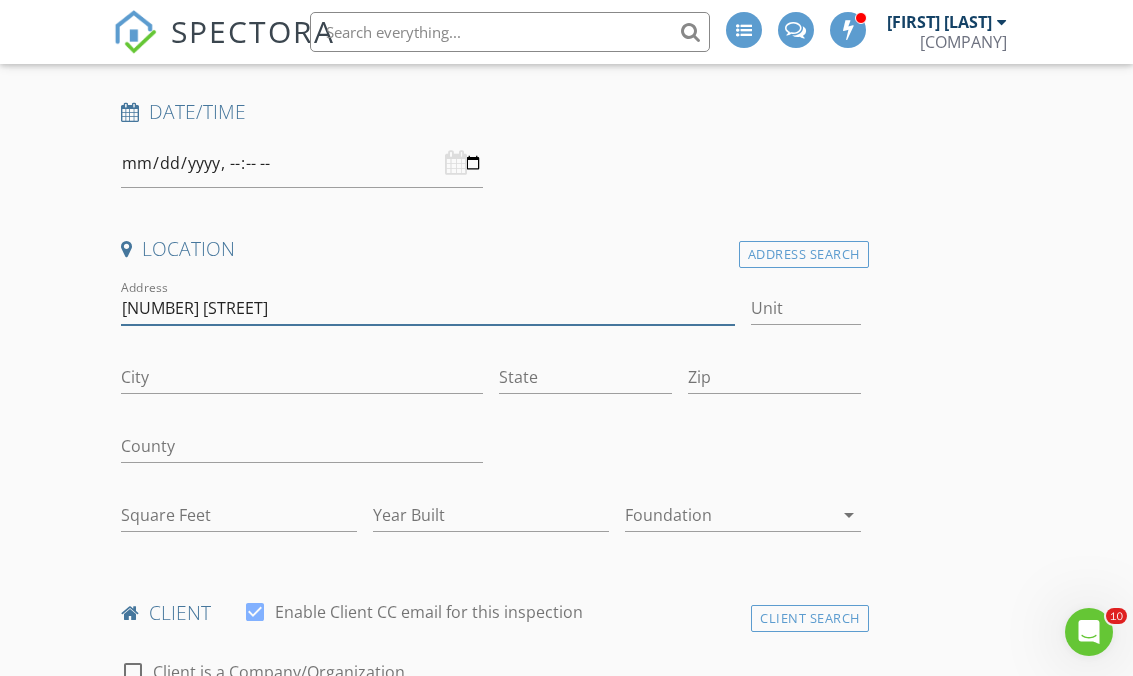click on "[NUMBER] [STREET]" at bounding box center (427, 308) 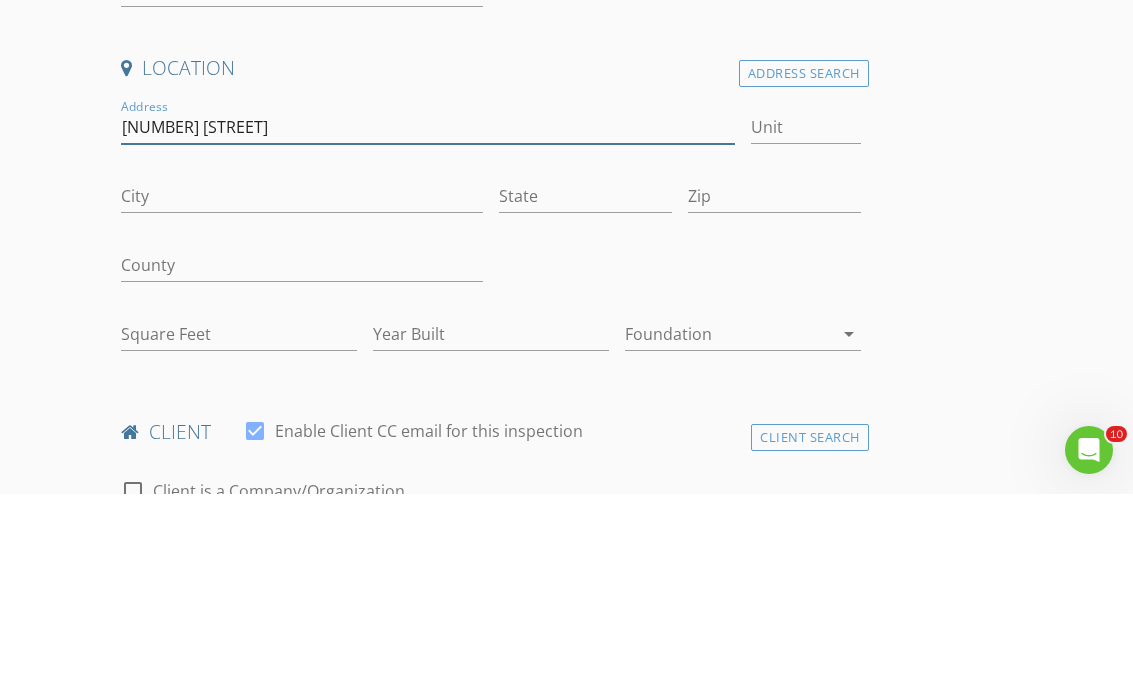 type on "[NUMBER] [STREET]" 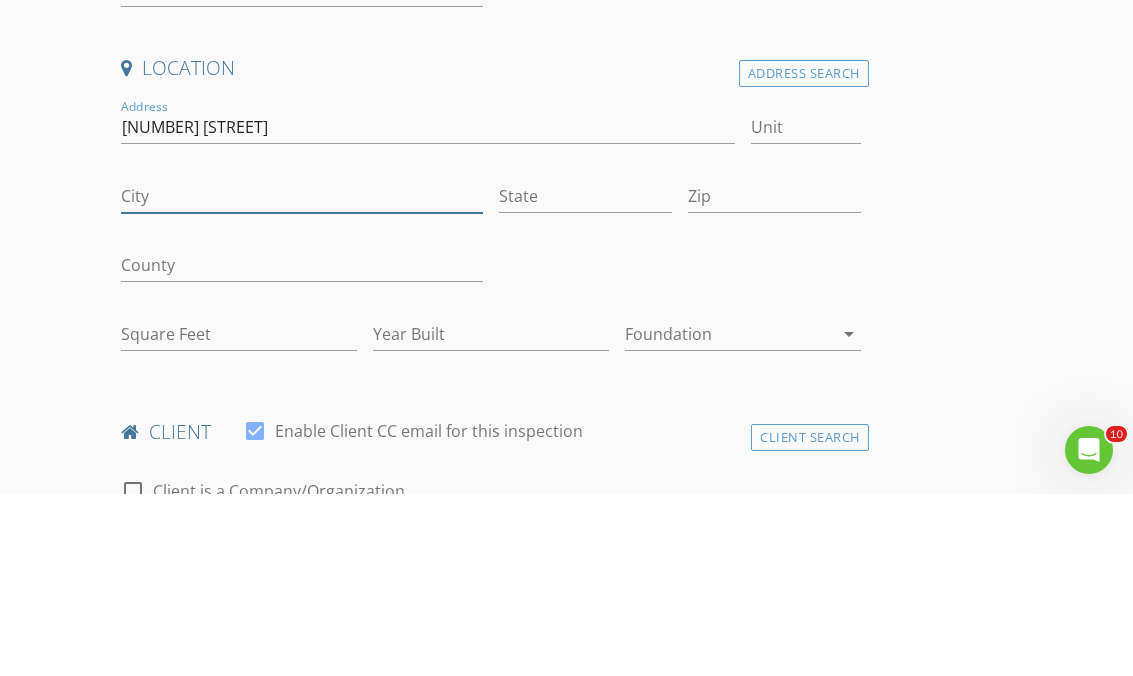 click on "City" at bounding box center [302, 378] 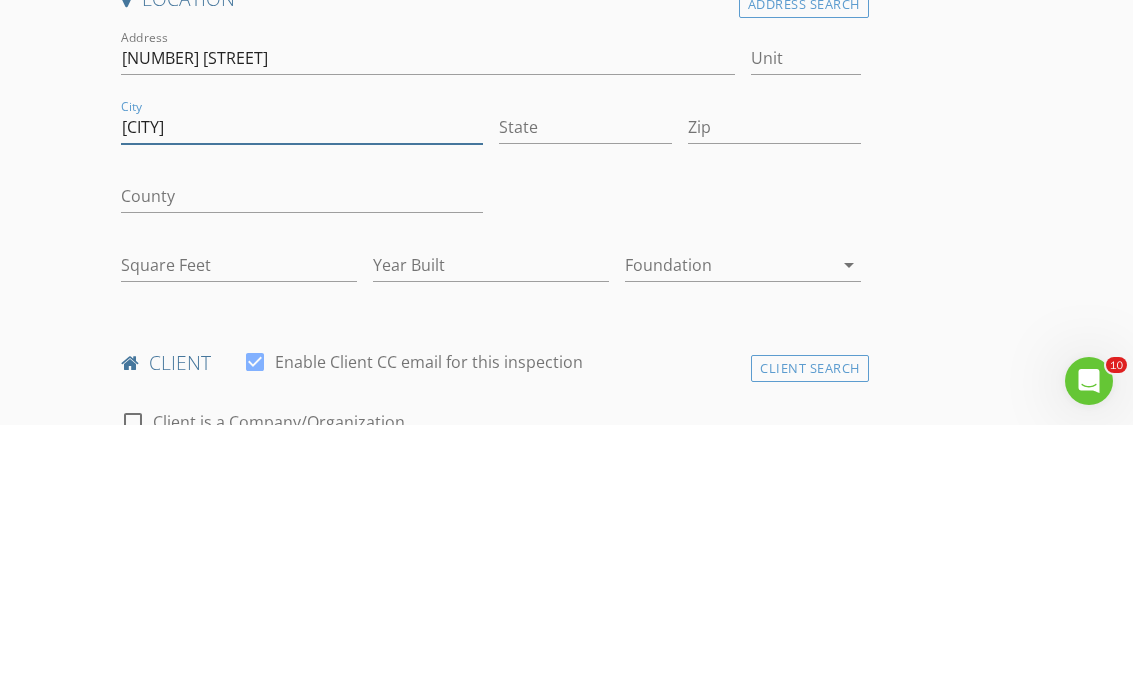 type on "[CITY]" 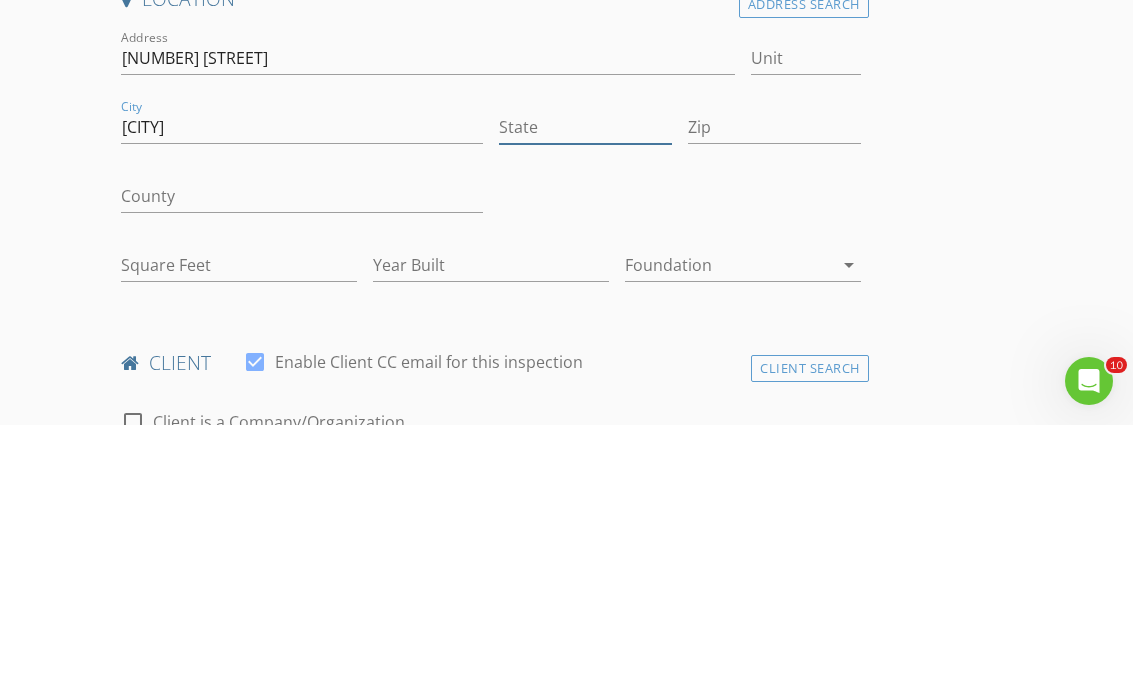 click on "State" at bounding box center [585, 378] 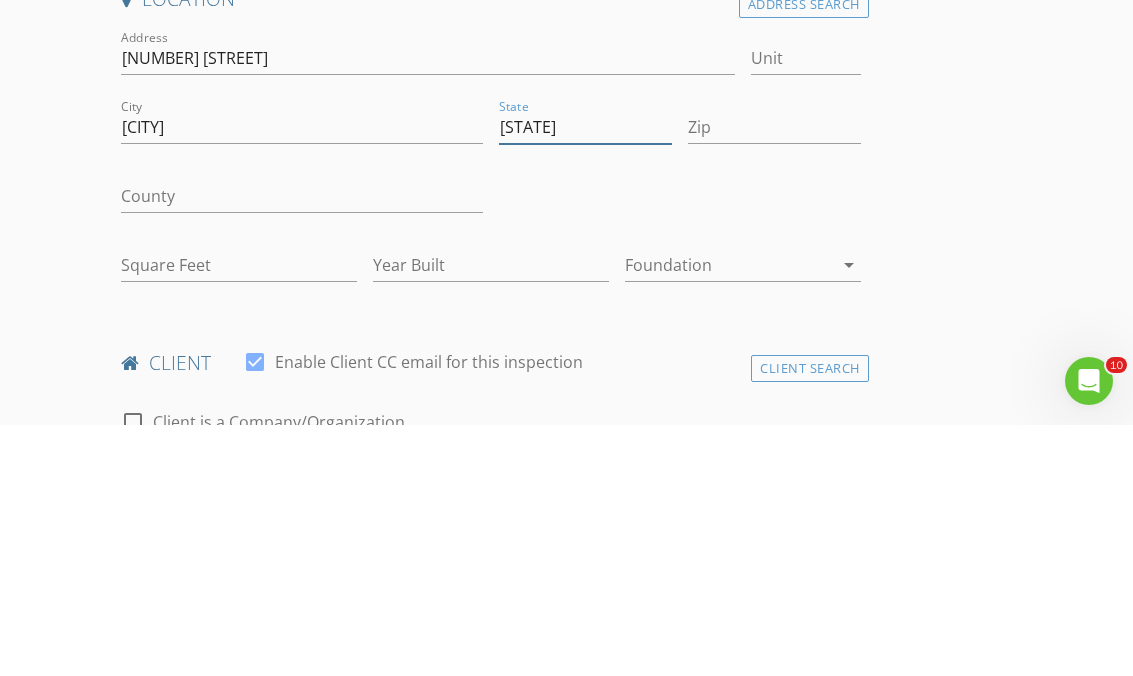 type on "[STATE]" 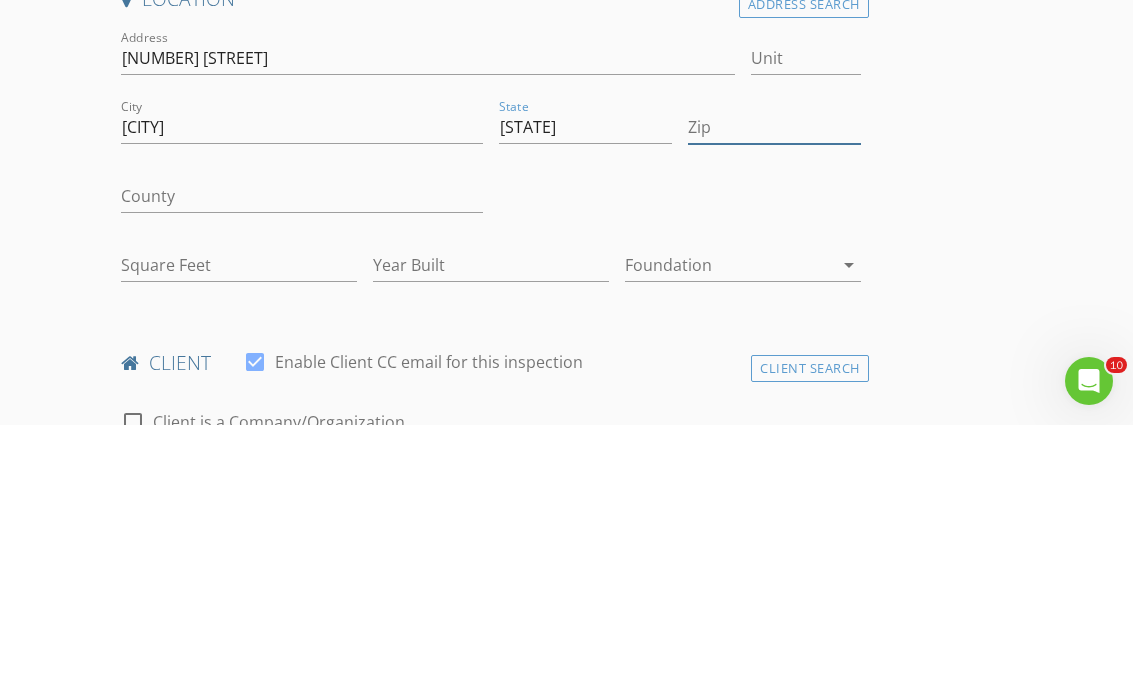 click on "Zip" at bounding box center [774, 378] 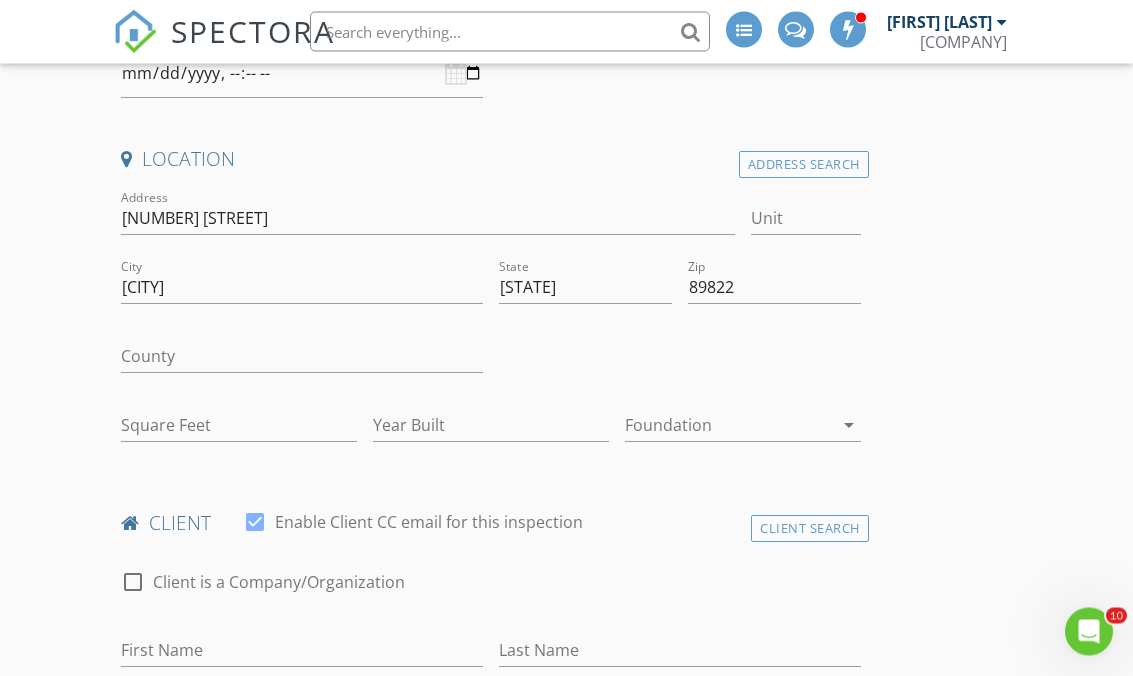scroll, scrollTop: 422, scrollLeft: 0, axis: vertical 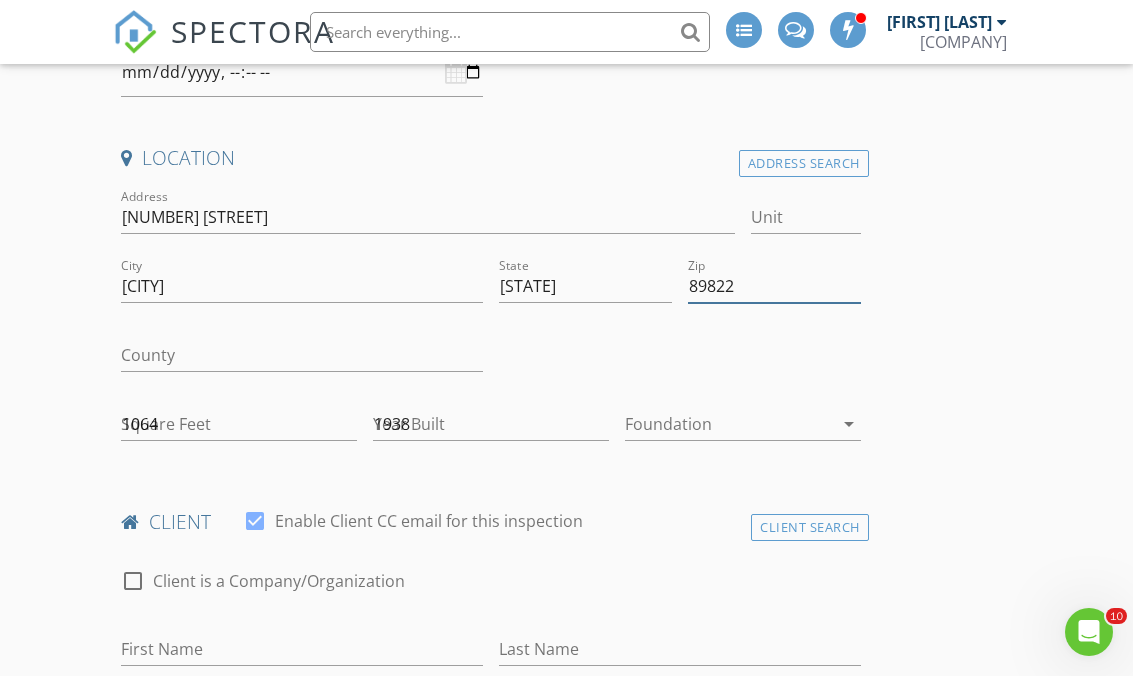 type on "89822" 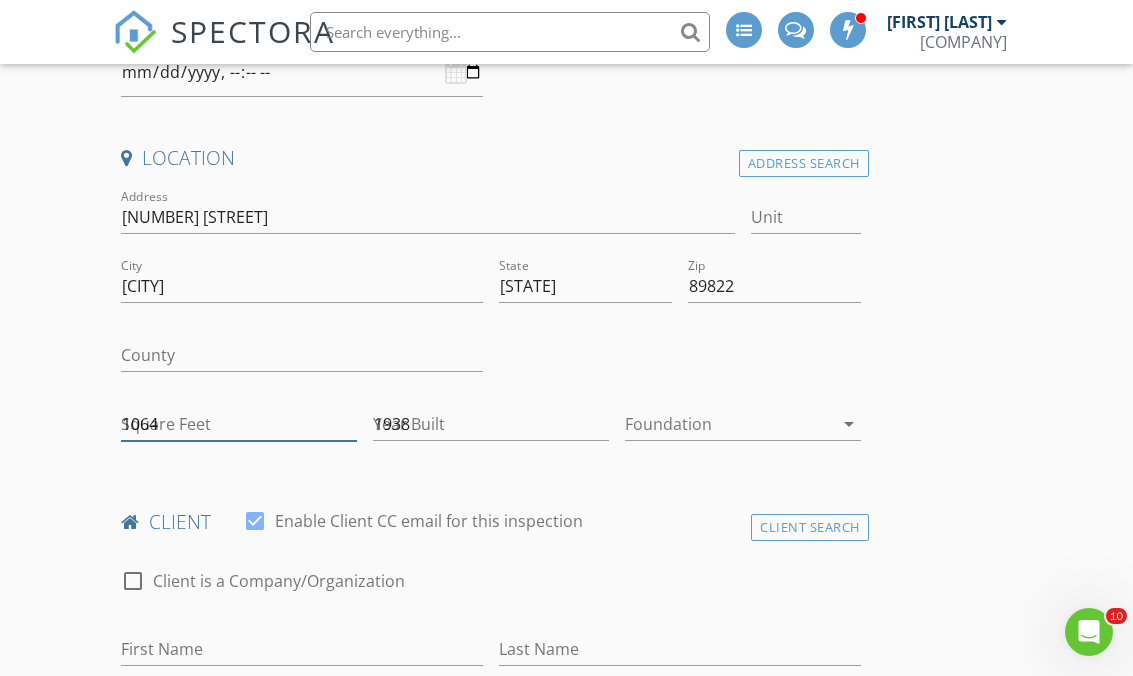 click on "1064" at bounding box center [239, 424] 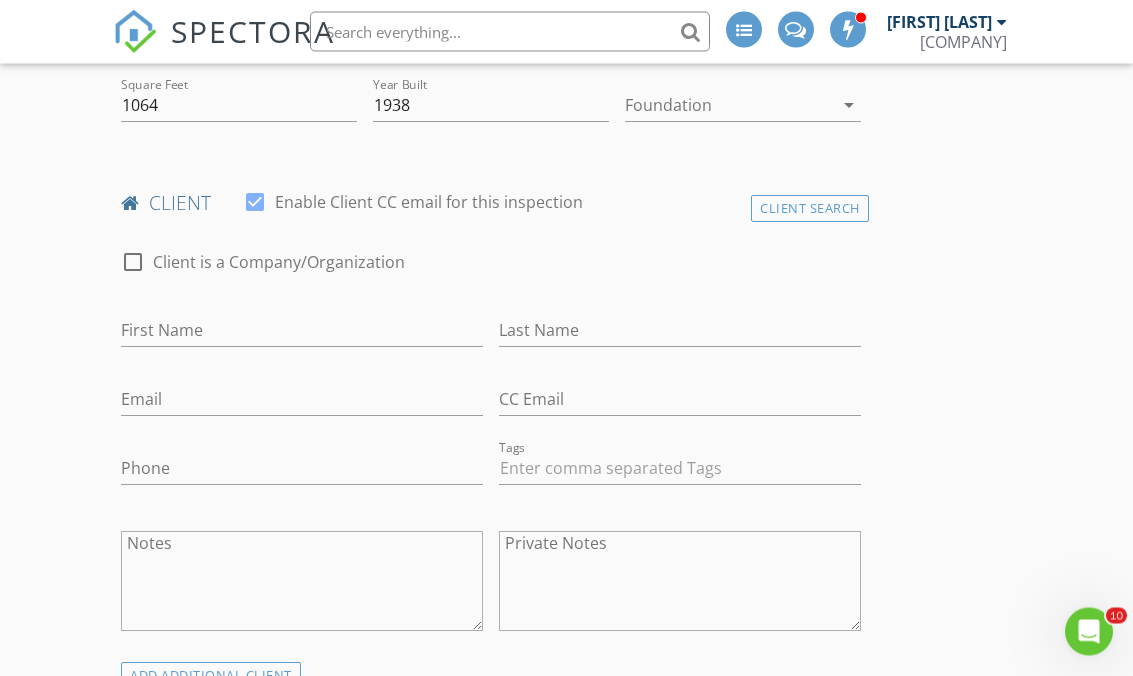 scroll, scrollTop: 746, scrollLeft: 0, axis: vertical 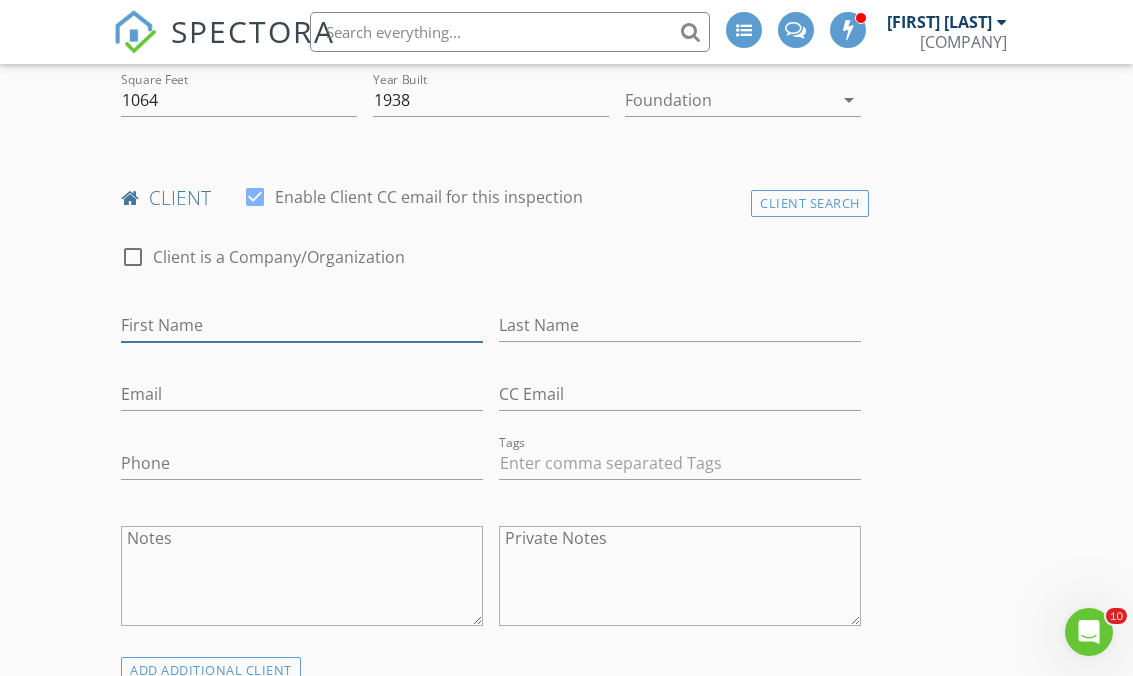 click on "First Name" at bounding box center [302, 325] 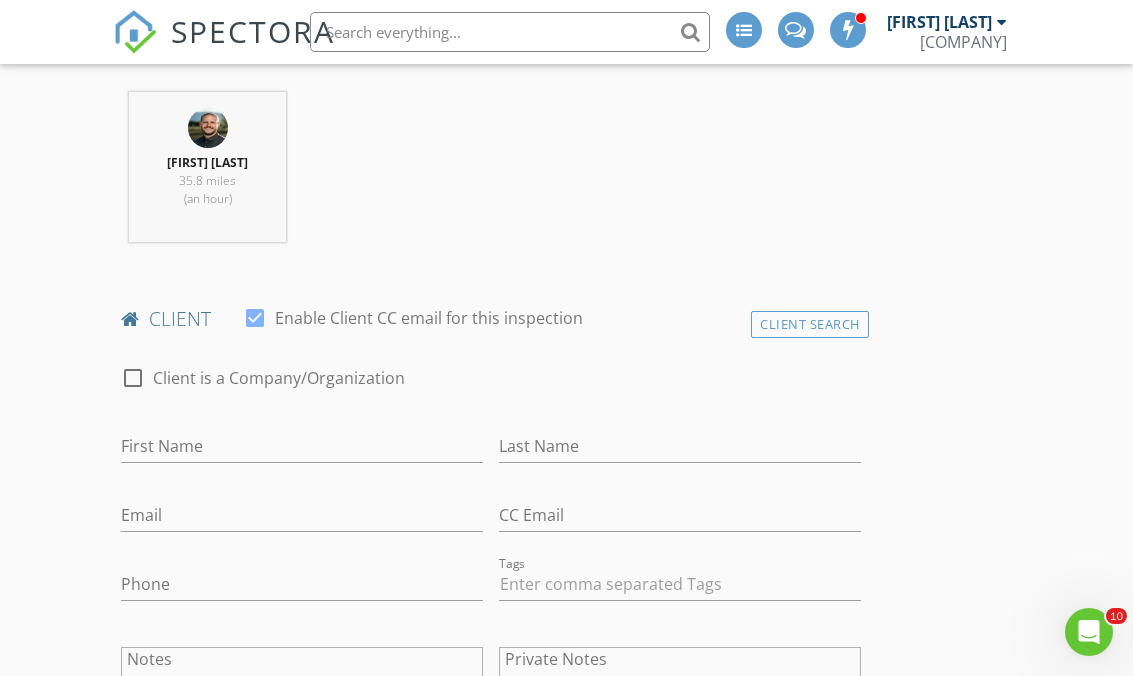scroll, scrollTop: 807, scrollLeft: 0, axis: vertical 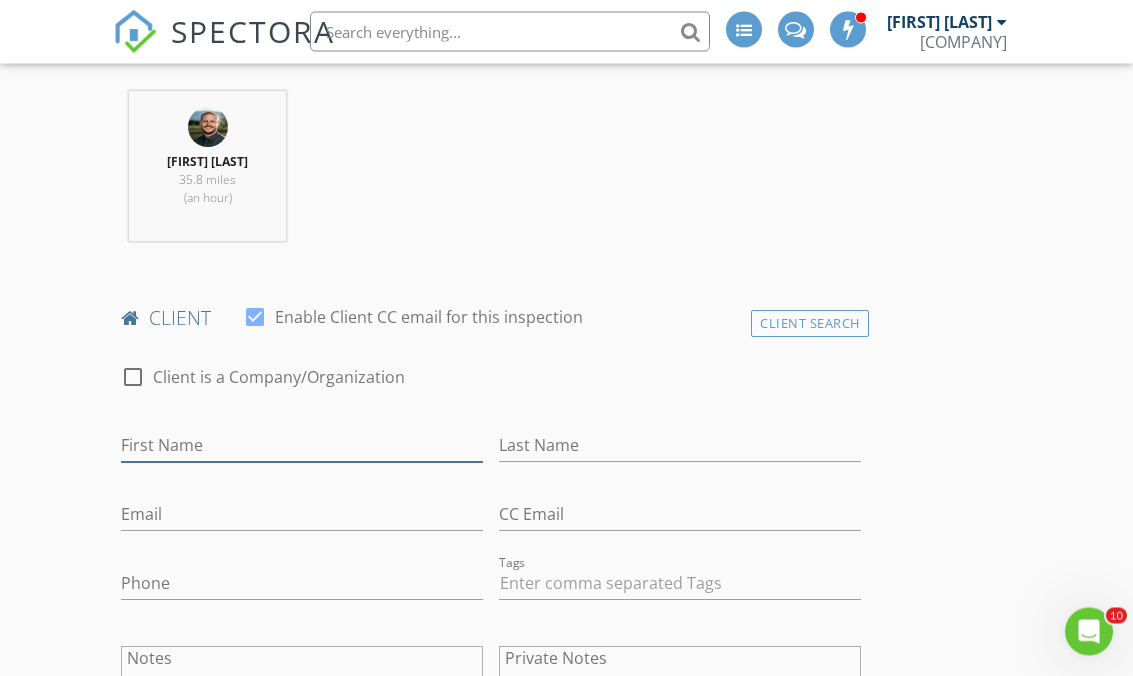 click on "First Name" at bounding box center (302, 446) 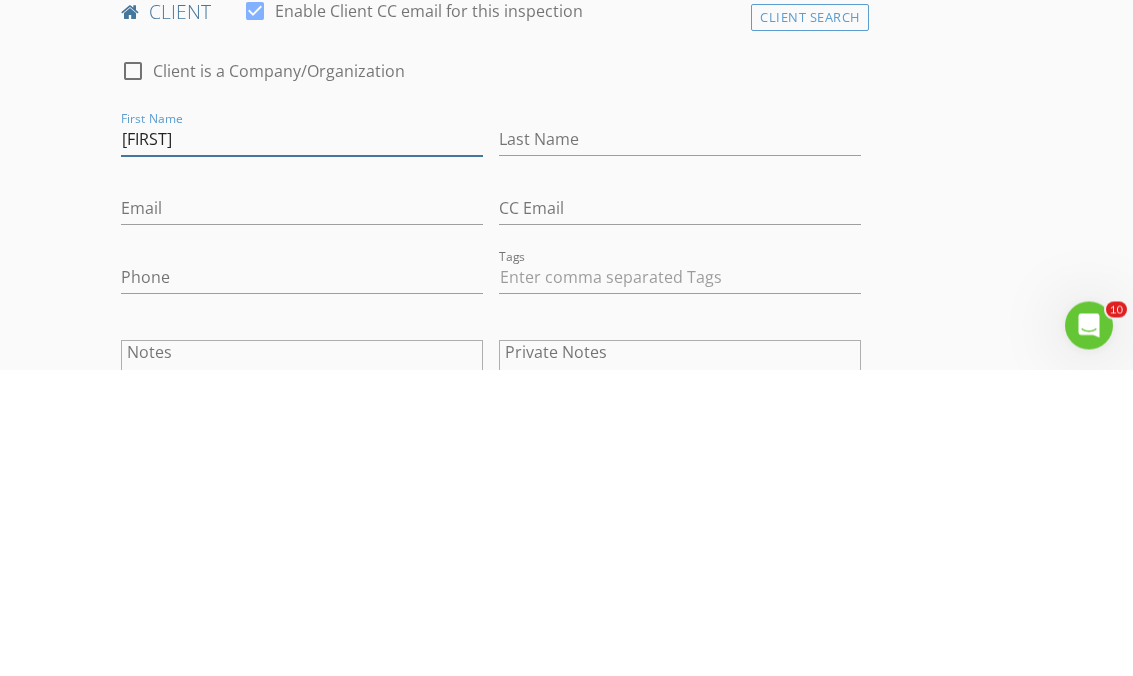 type on "[FIRST]" 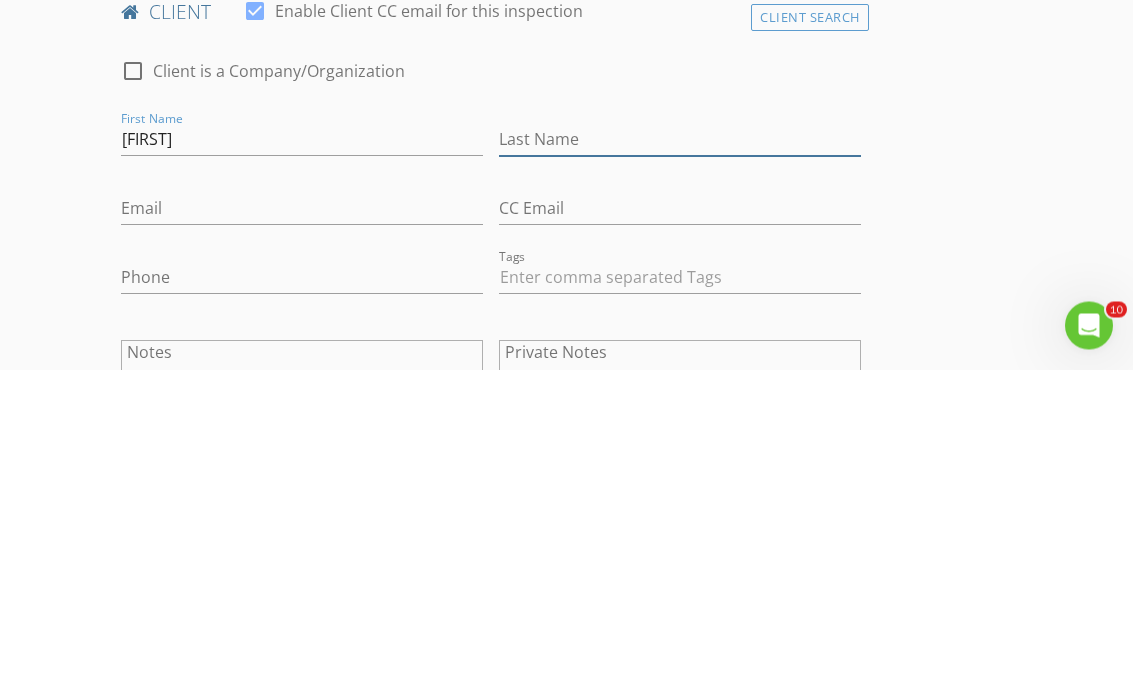 click on "Last Name" at bounding box center (680, 446) 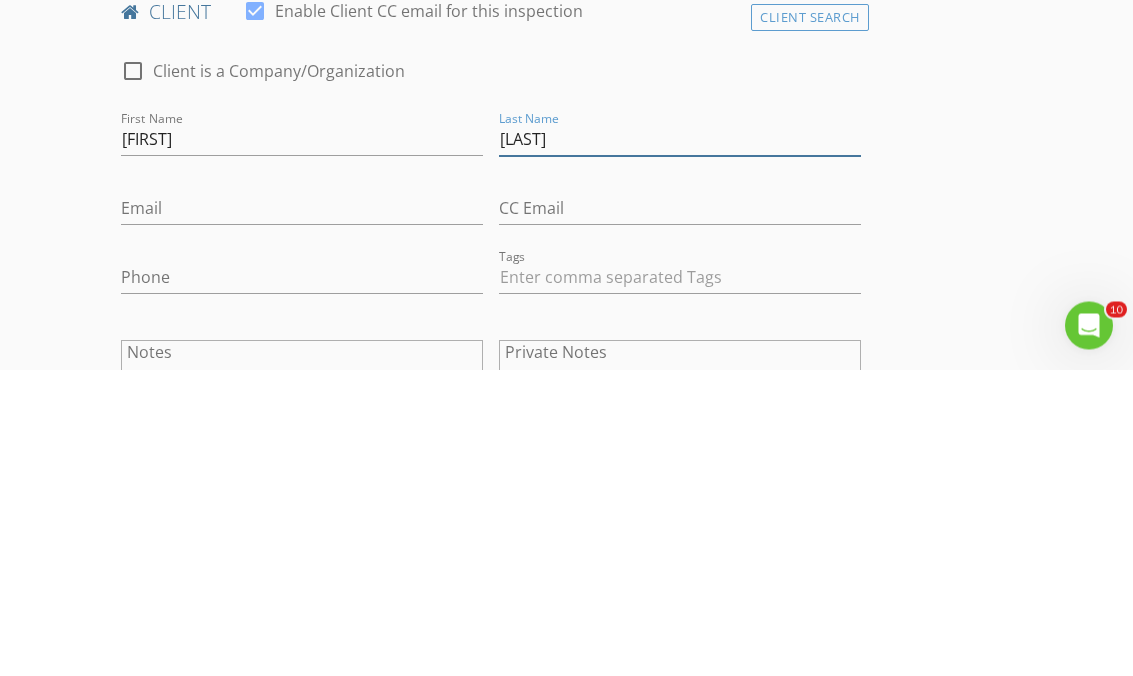 type on "[LAST]" 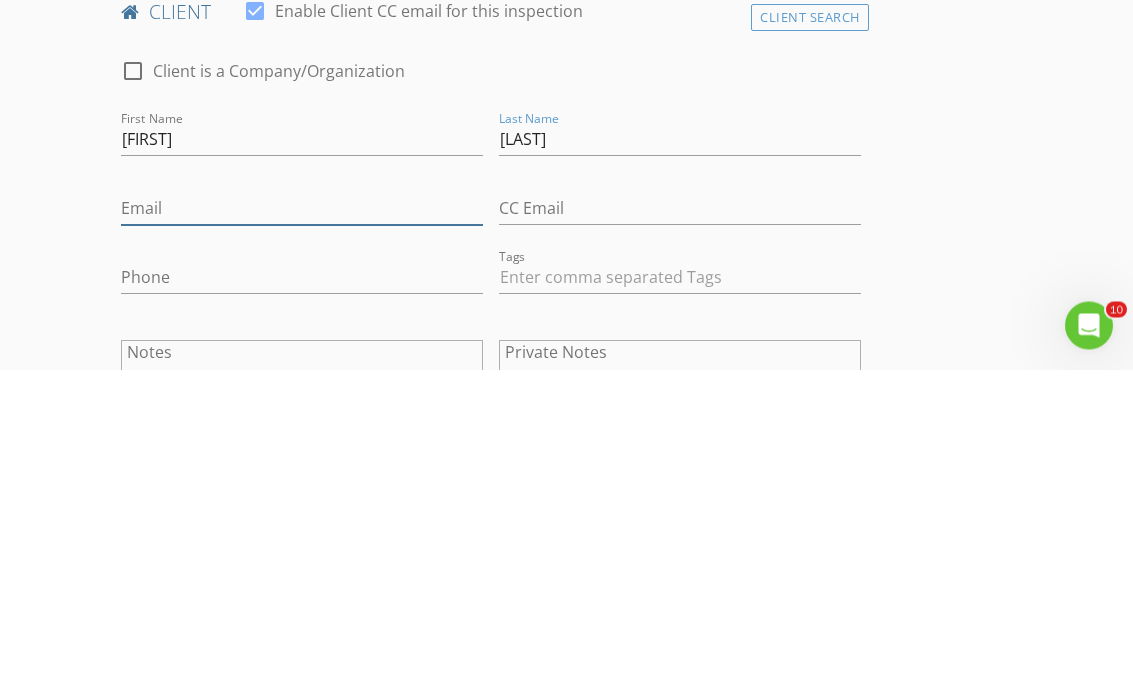 click on "Email" at bounding box center [302, 515] 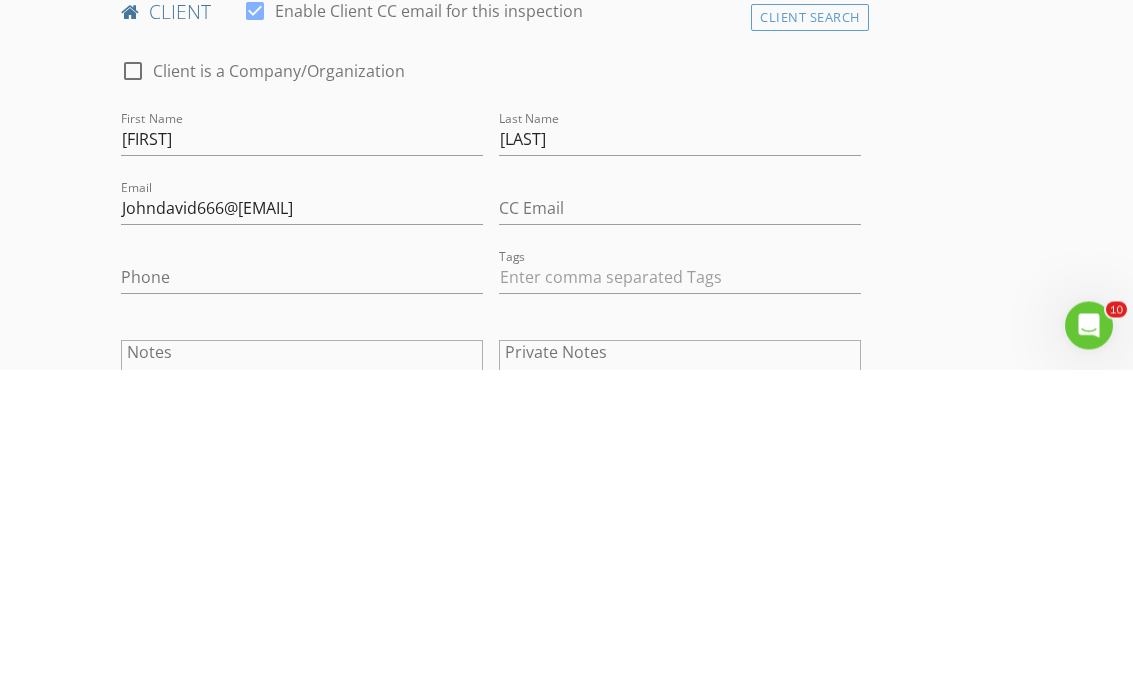 scroll, scrollTop: 1114, scrollLeft: 0, axis: vertical 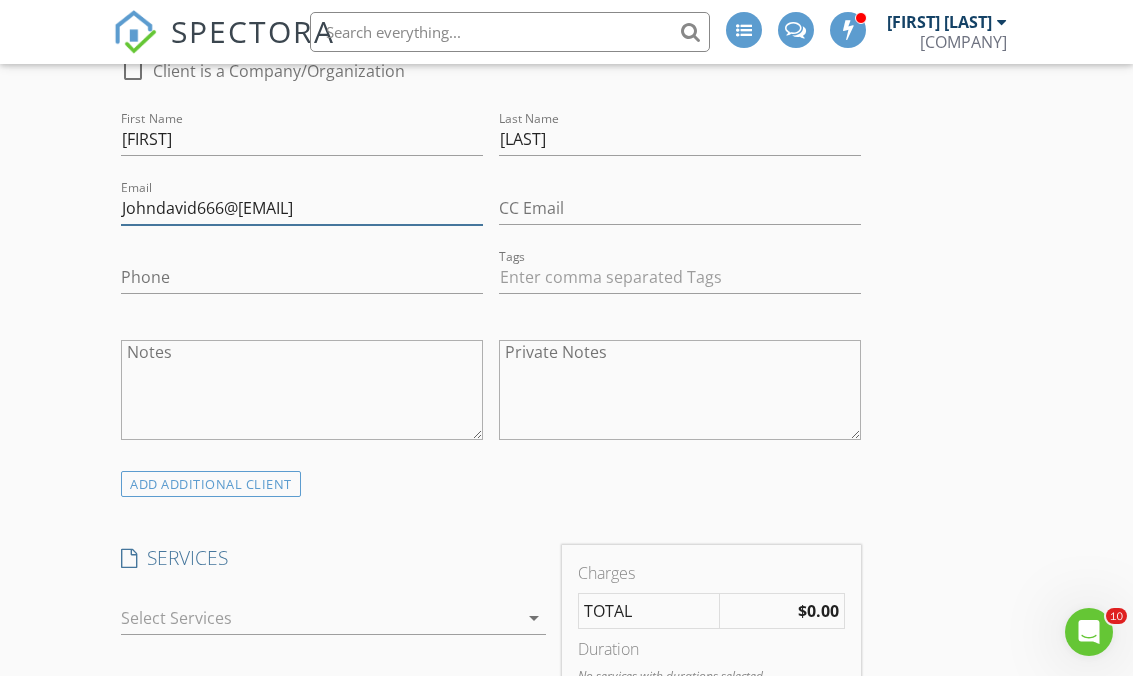 type on "Johndavid666@[EMAIL]" 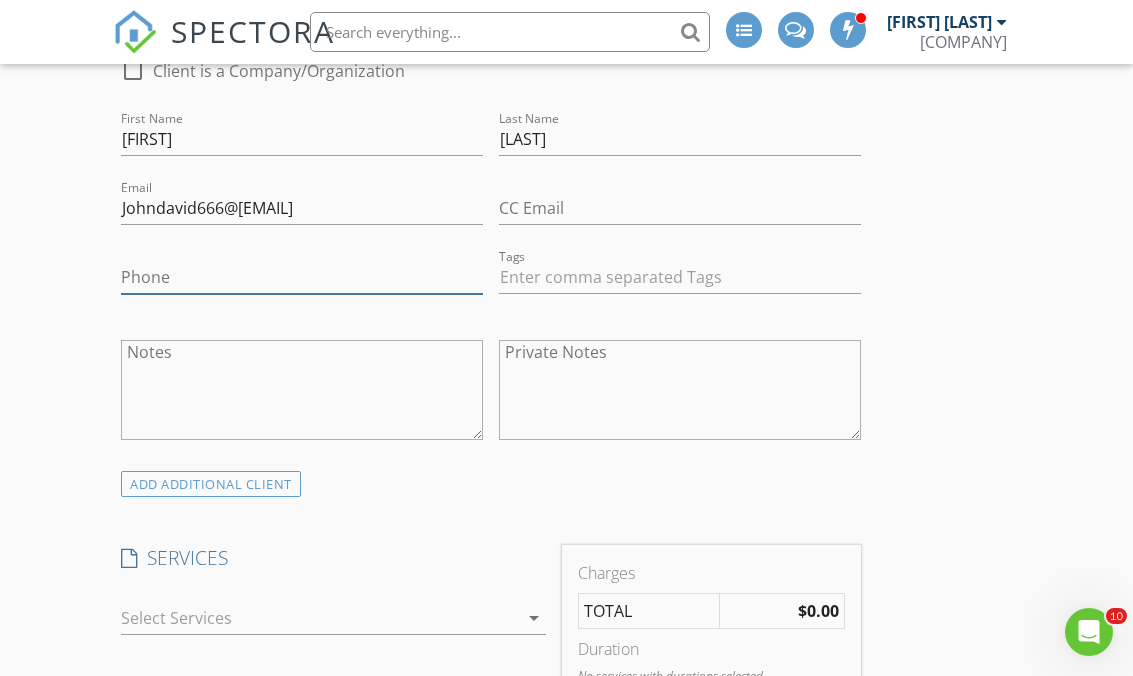 click on "Phone" at bounding box center (302, 277) 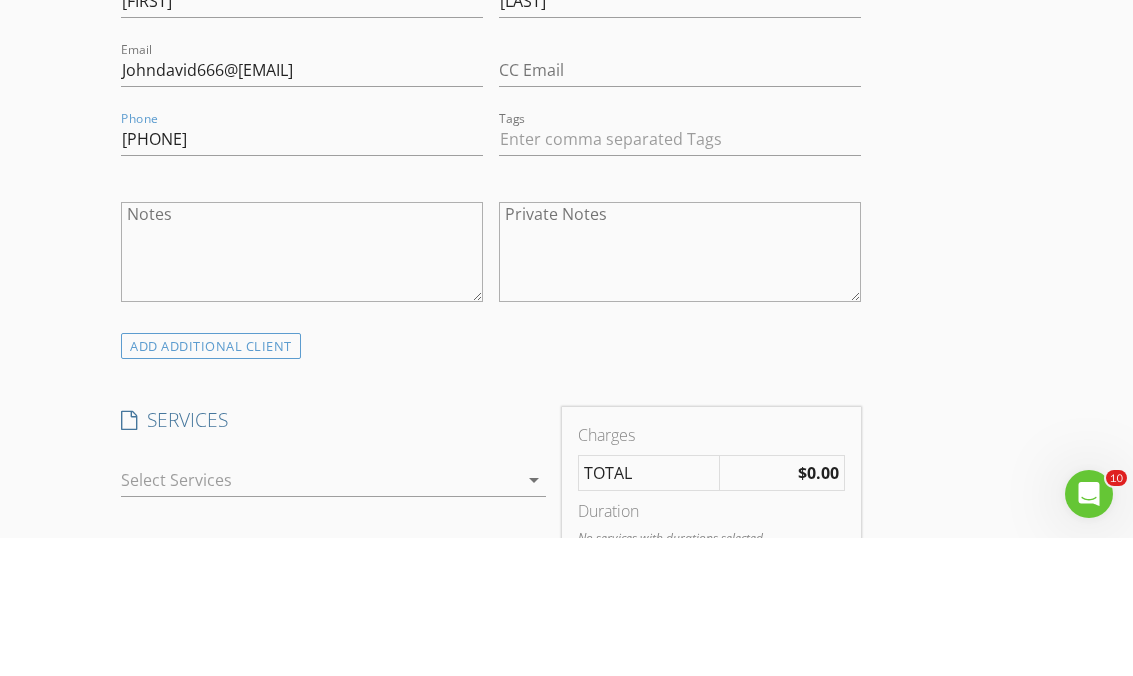 scroll, scrollTop: 1252, scrollLeft: 0, axis: vertical 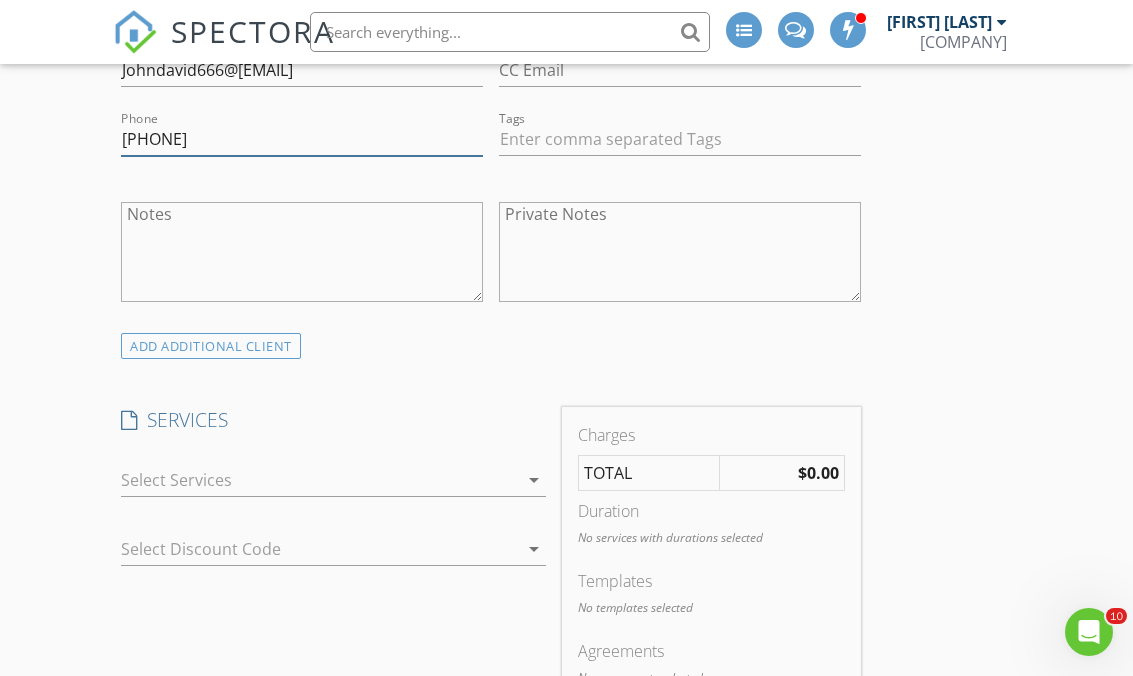 type on "[PHONE]" 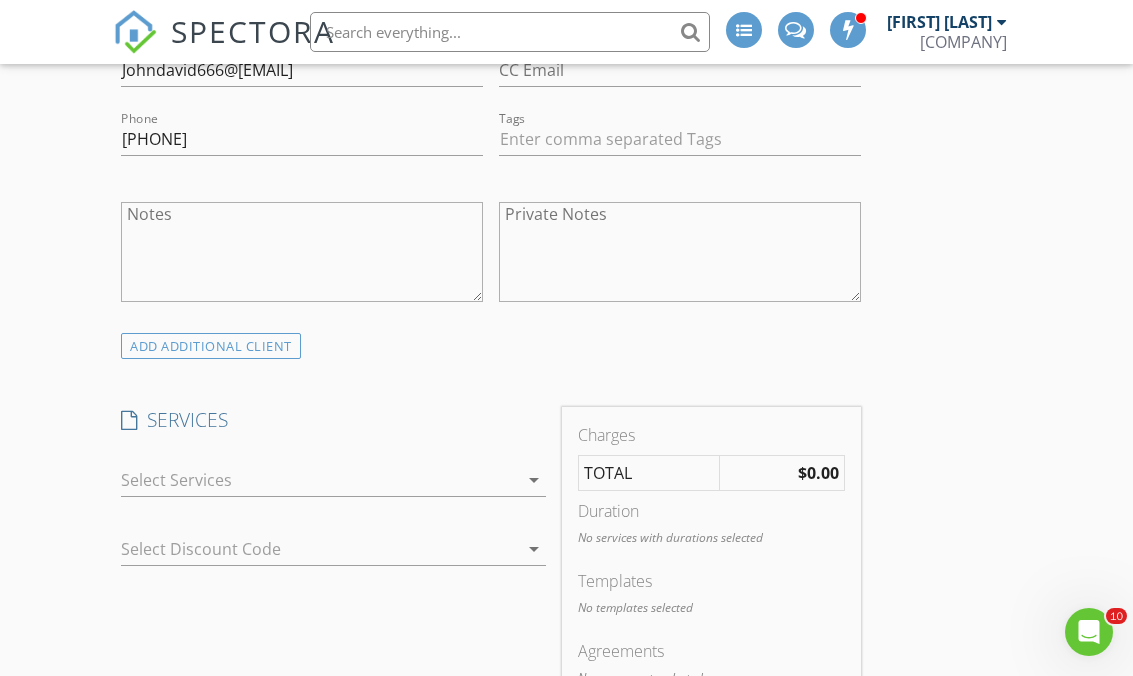 click at bounding box center [319, 480] 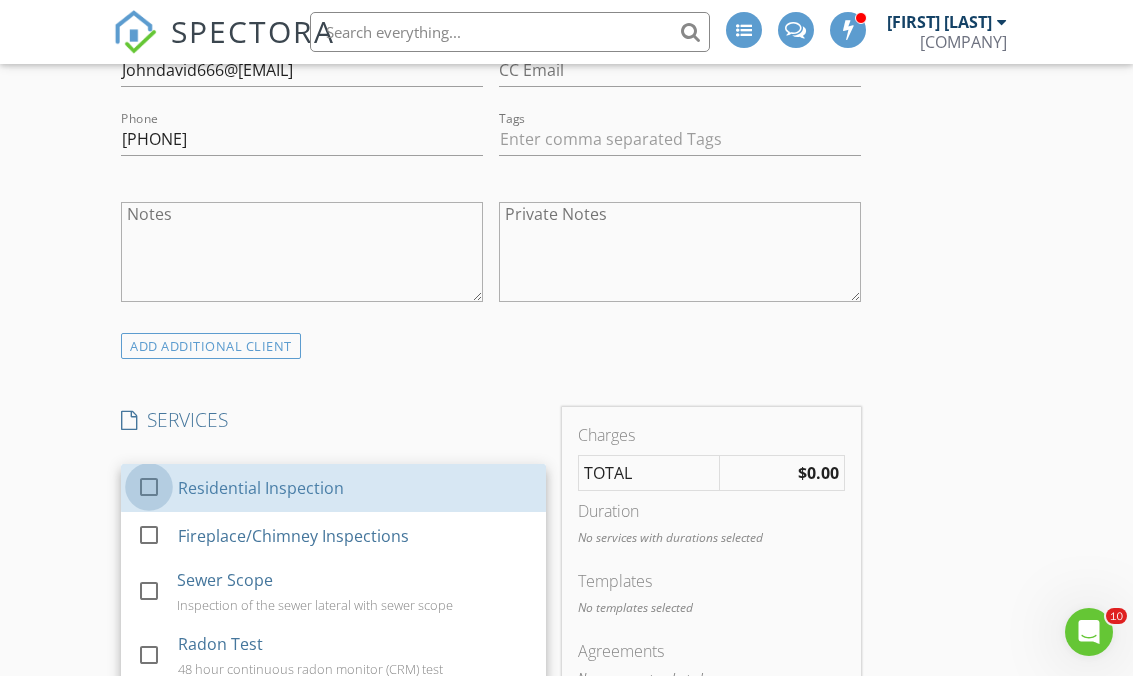 click at bounding box center [149, 486] 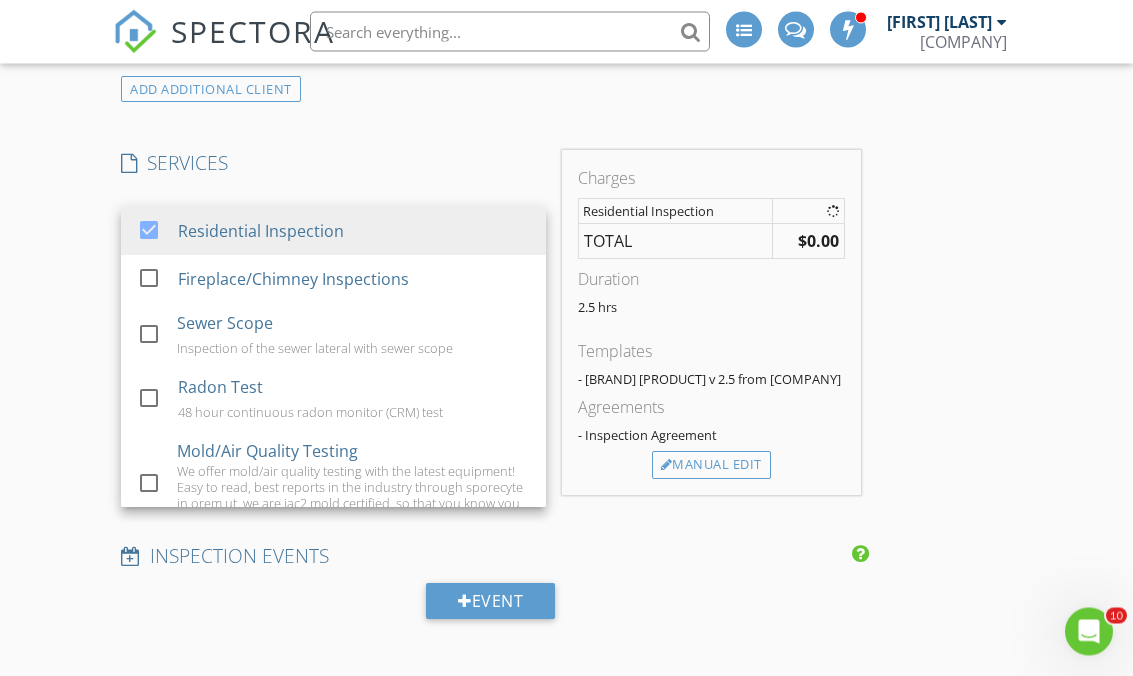 scroll, scrollTop: 1509, scrollLeft: 0, axis: vertical 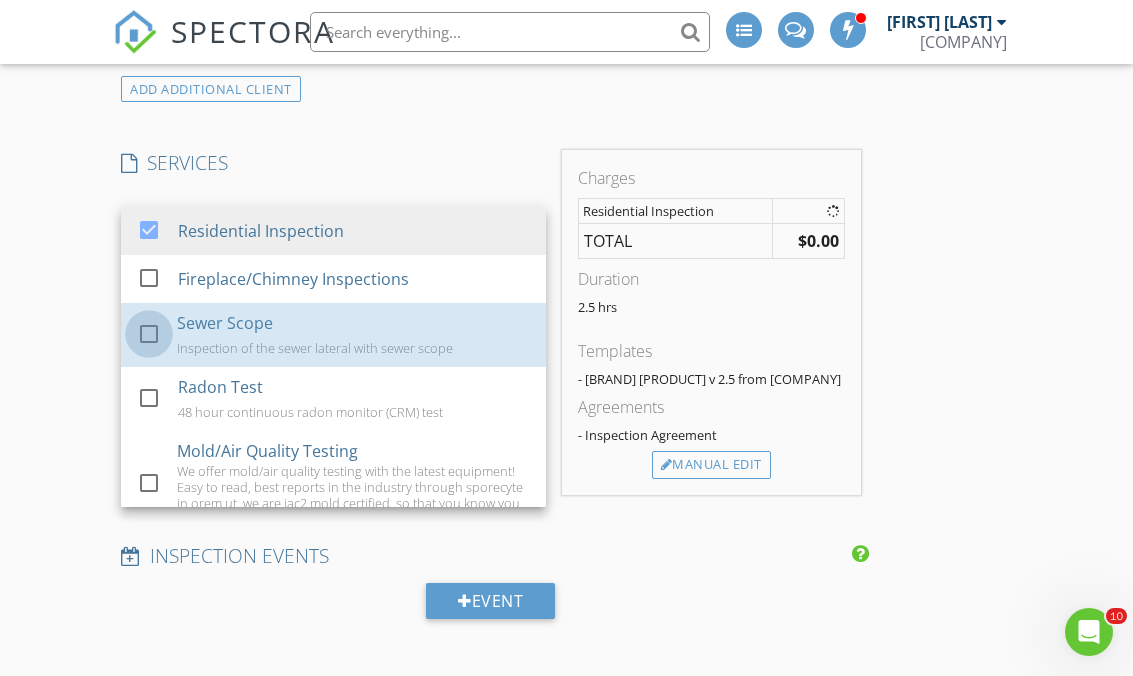 click at bounding box center (149, 333) 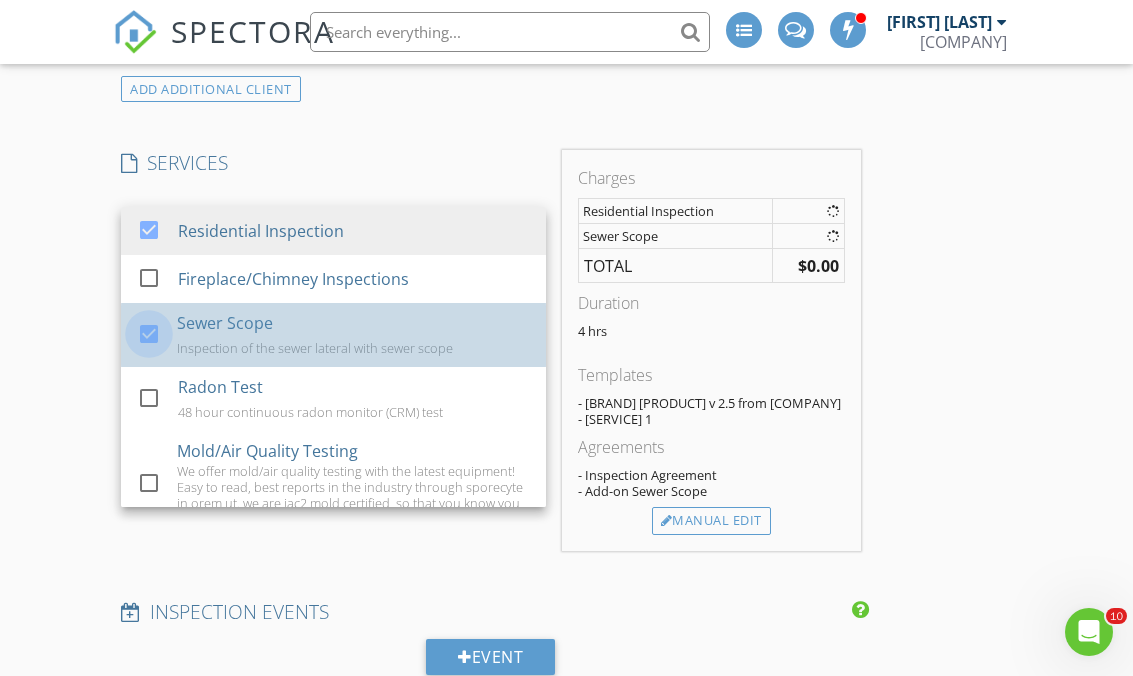 click at bounding box center (149, 333) 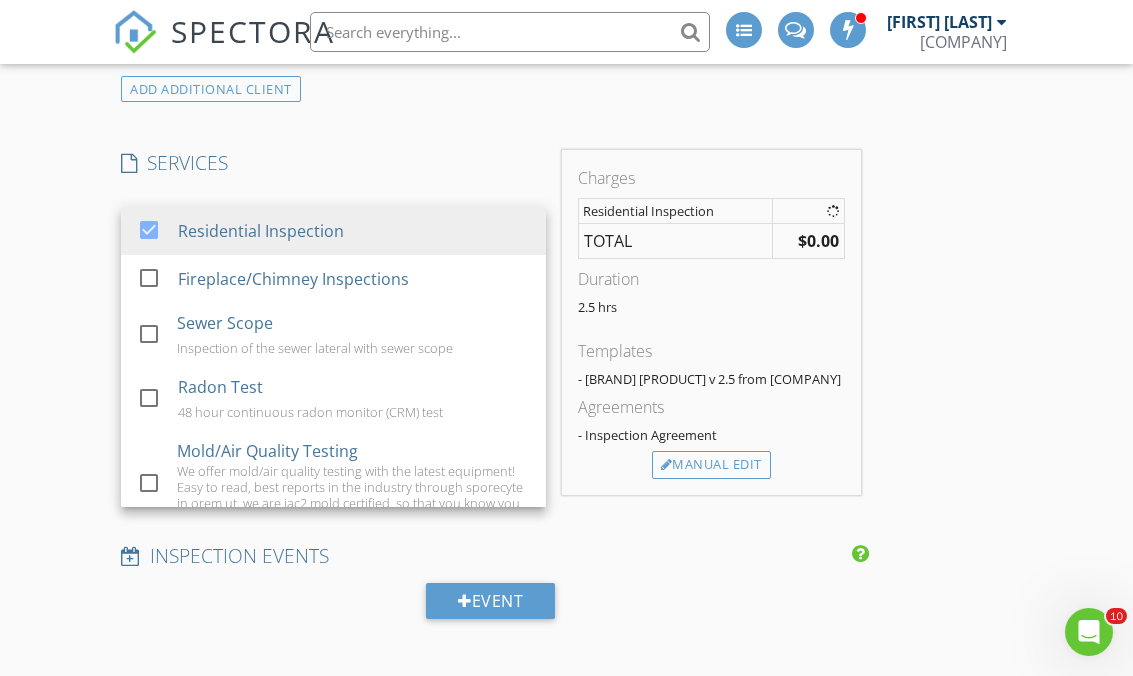 click on "New Inspection
INSPECTOR(S)
check_box   [FIRST] [LAST]   PRIMARY   [FIRST] [LAST] arrow_drop_down   check_box_outline_blank [FIRST] [LAST] specifically requested
Date/Time
Location
Address Search       Address [NUMBER] [STREET]   Unit   City [CITY]   State [STATE]   Zip 89822   County     Square Feet 1064   Year Built 1938   Foundation arrow_drop_down     [FIRST] [LAST]     35.8 miles     (an hour)
client
check_box Enable Client CC email for this inspection   Client Search     check_box_outline_blank Client is a Company/Organization     First Name [FIRST]   Last Name [LAST]   Email Johndavid666@[EMAIL]   CC Email   Phone [PHONE]         Tags         Notes   Private Notes
ADDITIONAL client
SERVICES
check_box   Residential Inspection   check_box_outline_blank       Sewer Scope" at bounding box center (566, 672) 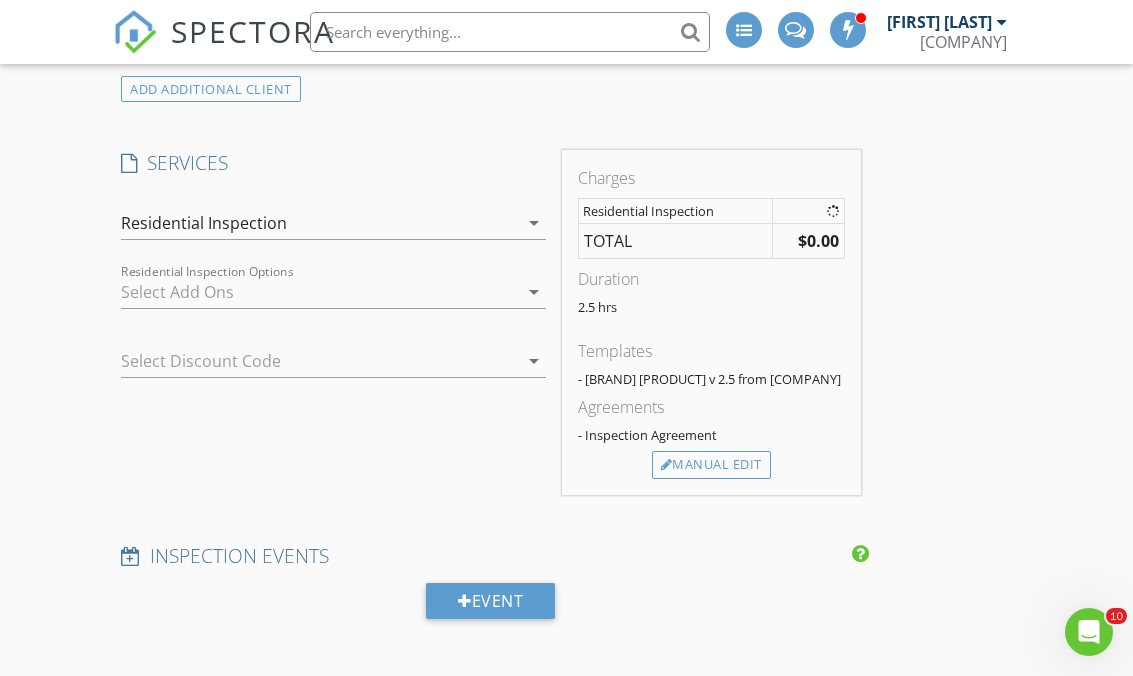click at bounding box center [319, 292] 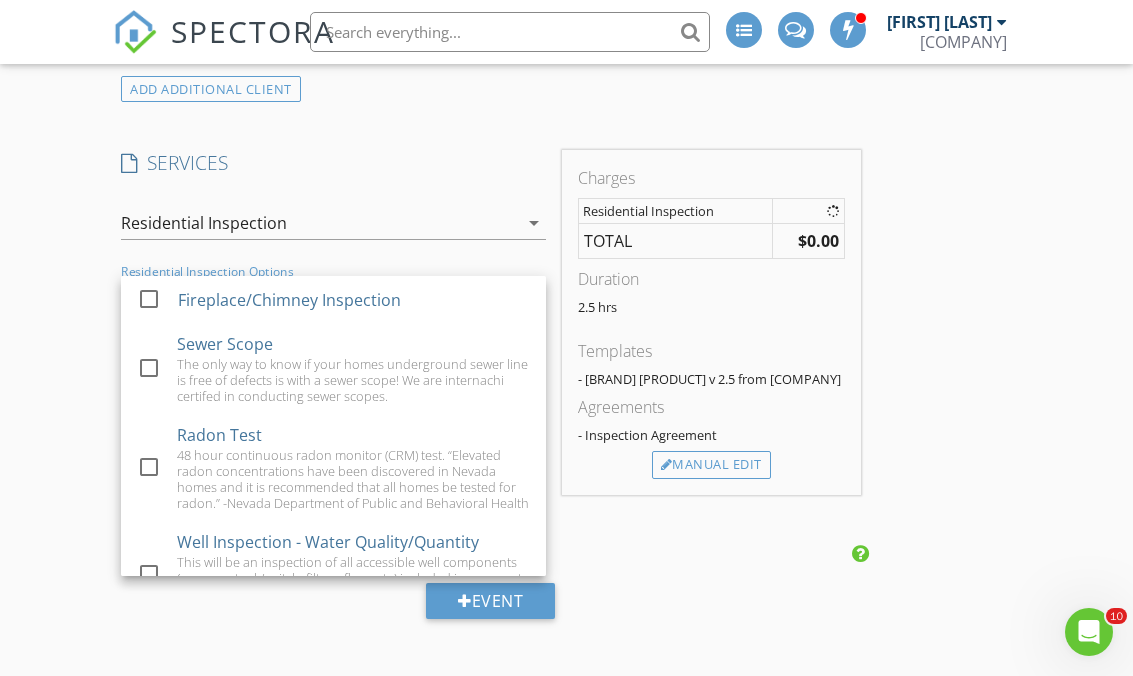 click at bounding box center (149, 298) 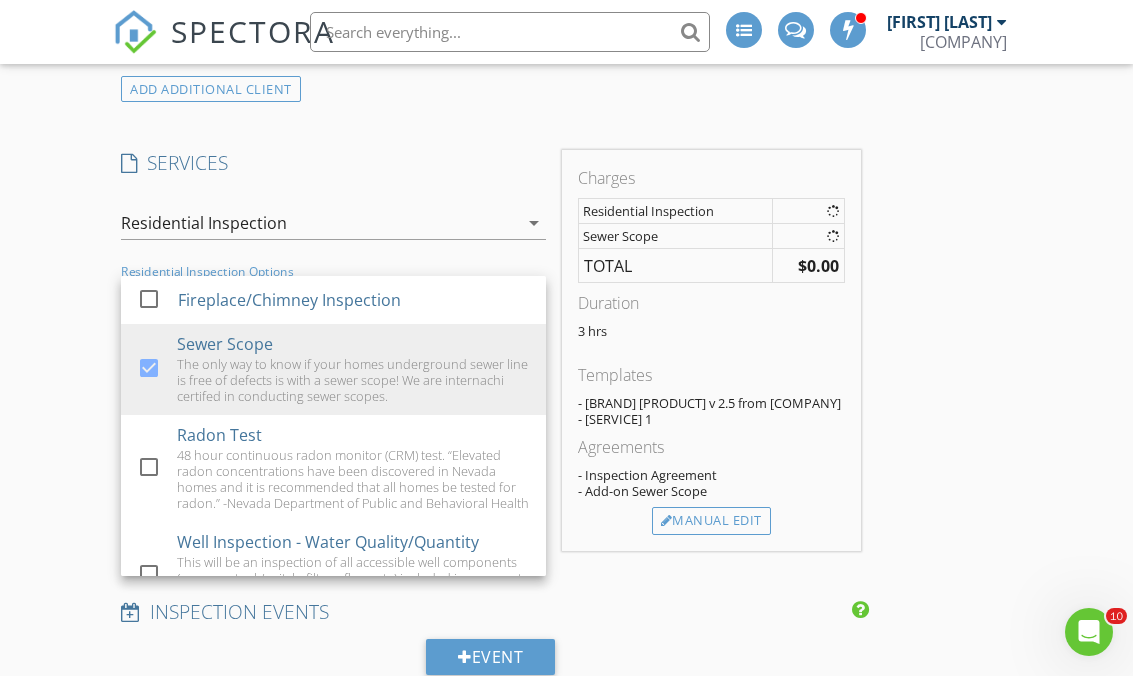 click on "New Inspection
INSPECTOR(S)
check_box   [FIRST] [LAST]   PRIMARY   [FIRST] [LAST] arrow_drop_down   check_box_outline_blank [FIRST] [LAST] specifically requested
Date/Time
Location
Address Search       Address [NUMBER] [STREET]   Unit   City [CITY]   State [STATE]   Zip 89822   County     Square Feet 1064   Year Built 1938   Foundation arrow_drop_down     [FIRST] [LAST]     35.8 miles     (an hour)
client
check_box Enable Client CC email for this inspection   Client Search     check_box_outline_blank Client is a Company/Organization     First Name [FIRST]   Last Name [LAST]   Email Johndavid666@[EMAIL]   CC Email   Phone [PHONE]         Tags         Notes   Private Notes
ADDITIONAL client
SERVICES
check_box   Residential Inspection   check_box_outline_blank       Sewer Scope" at bounding box center (566, 700) 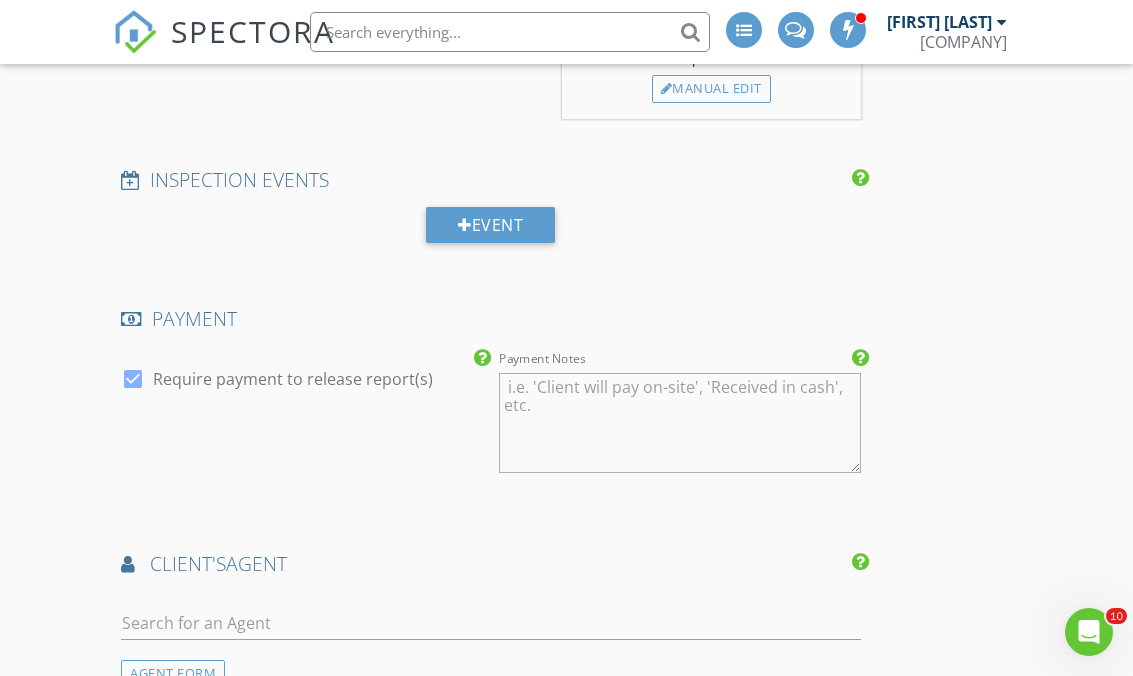 click at bounding box center [133, 379] 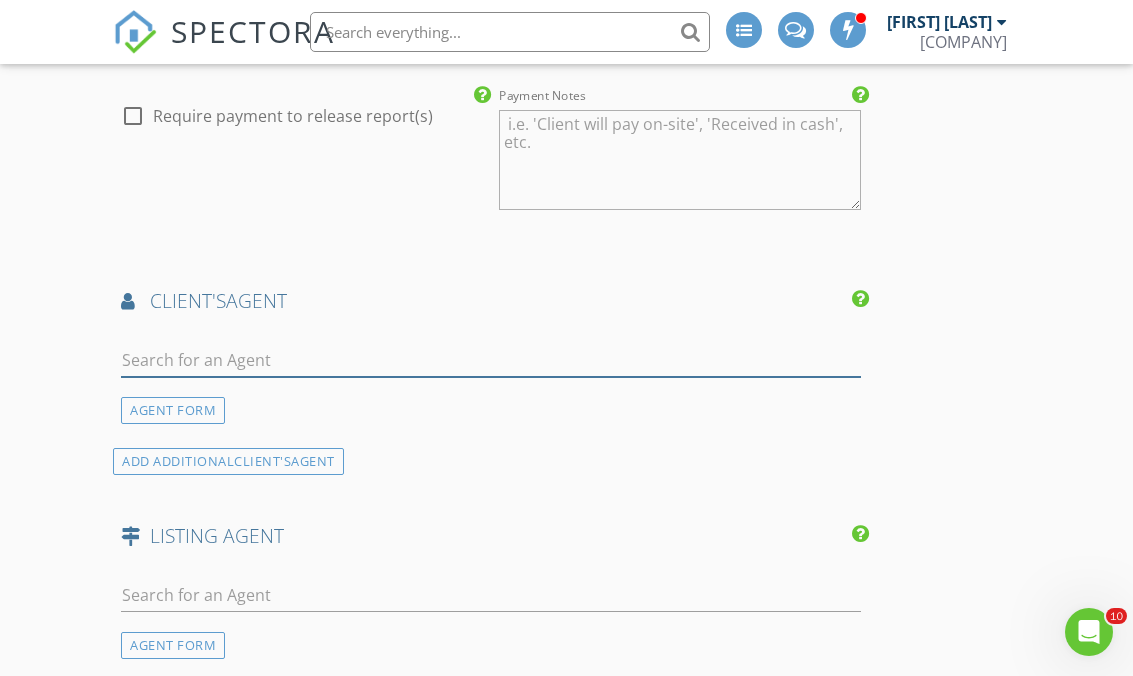 click at bounding box center [490, 360] 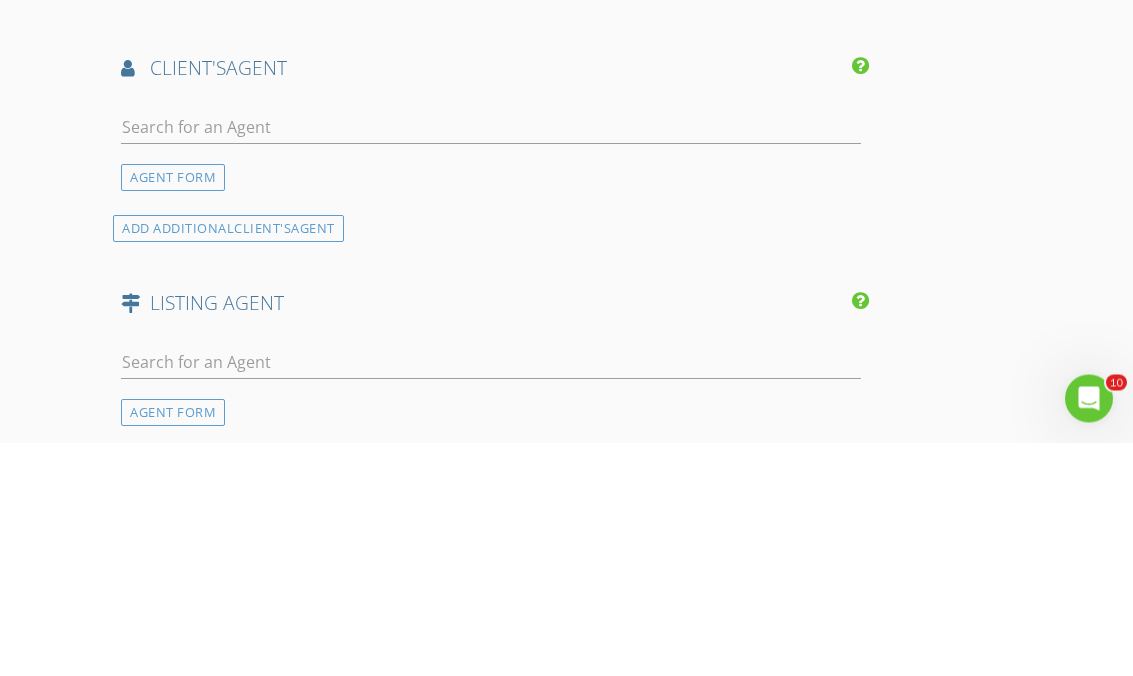 click on "AGENT FORM" at bounding box center [173, 411] 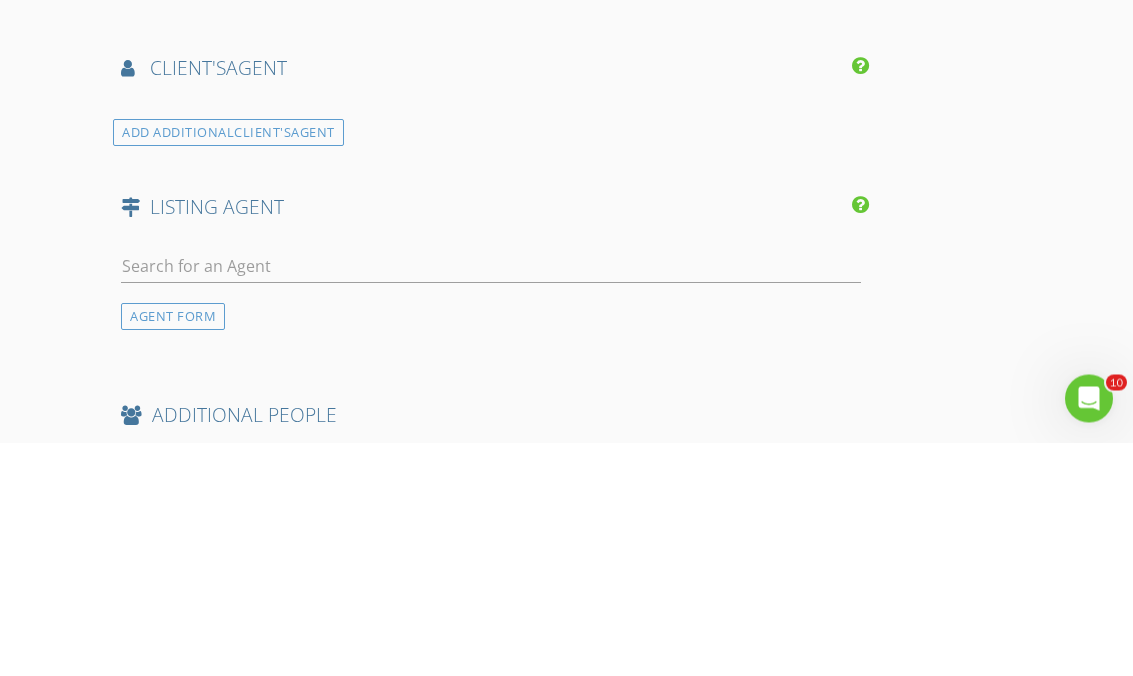 scroll, scrollTop: 2437, scrollLeft: 0, axis: vertical 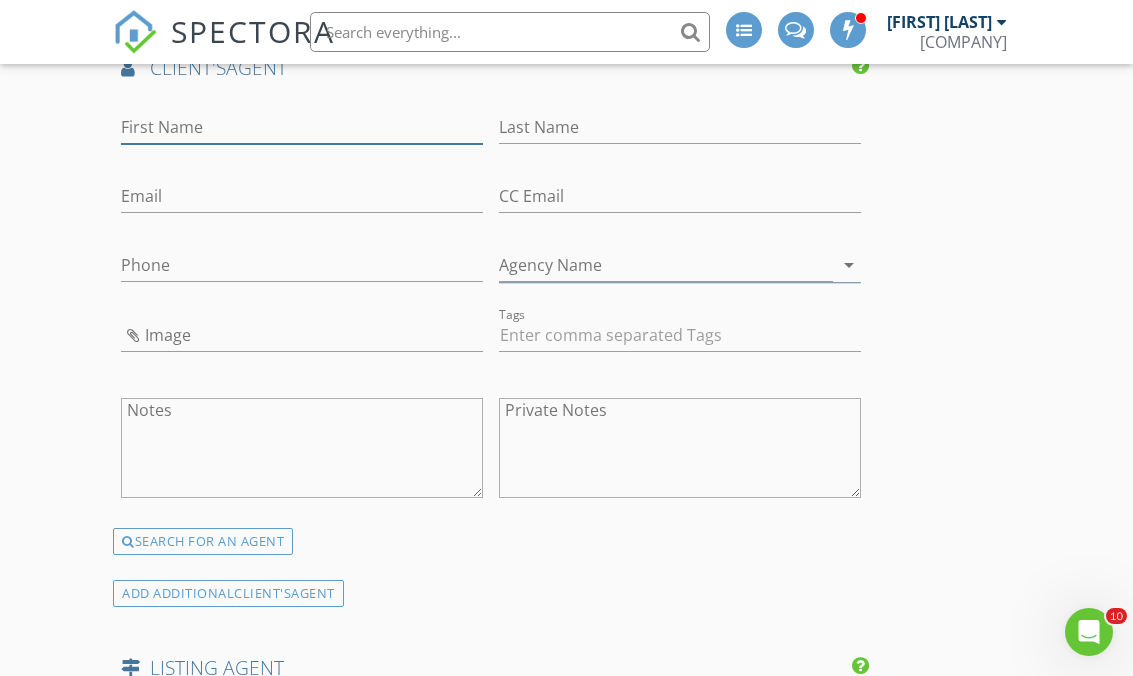 click on "First Name" at bounding box center [302, 127] 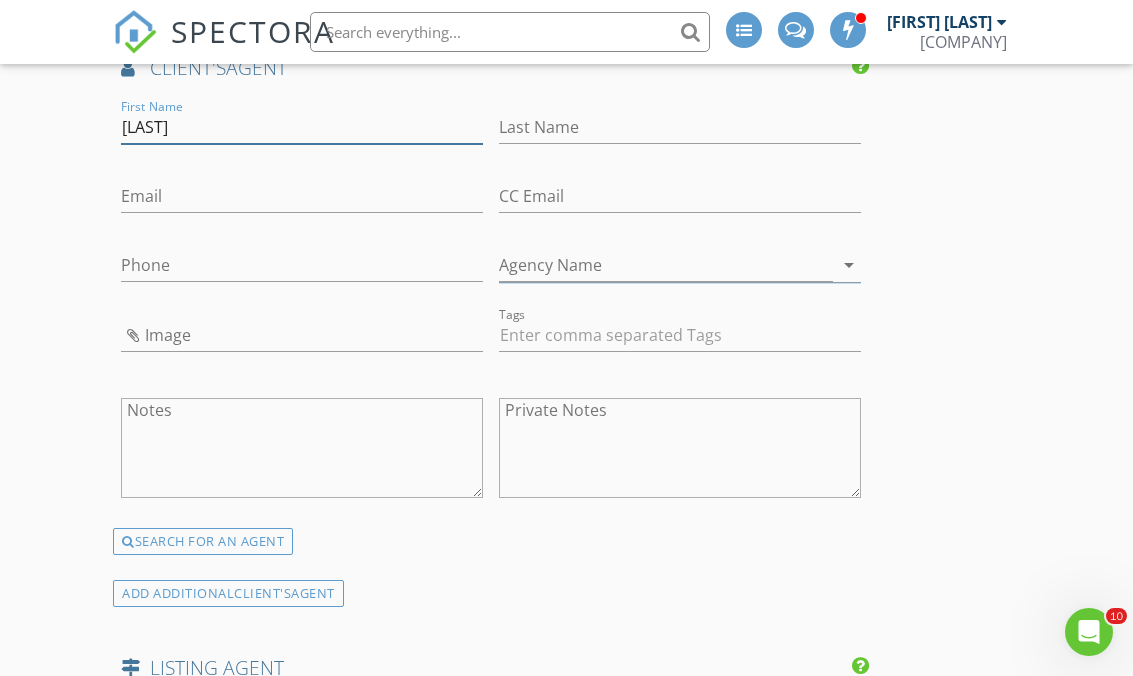type on "[LAST]" 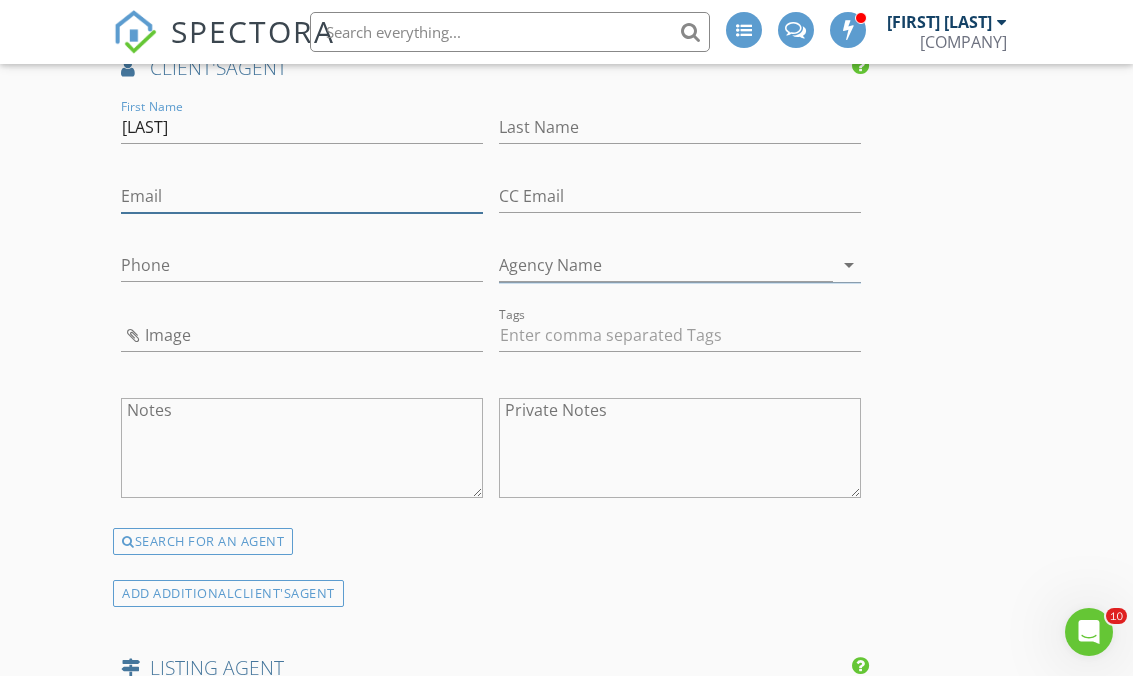 click on "Email" at bounding box center [302, 196] 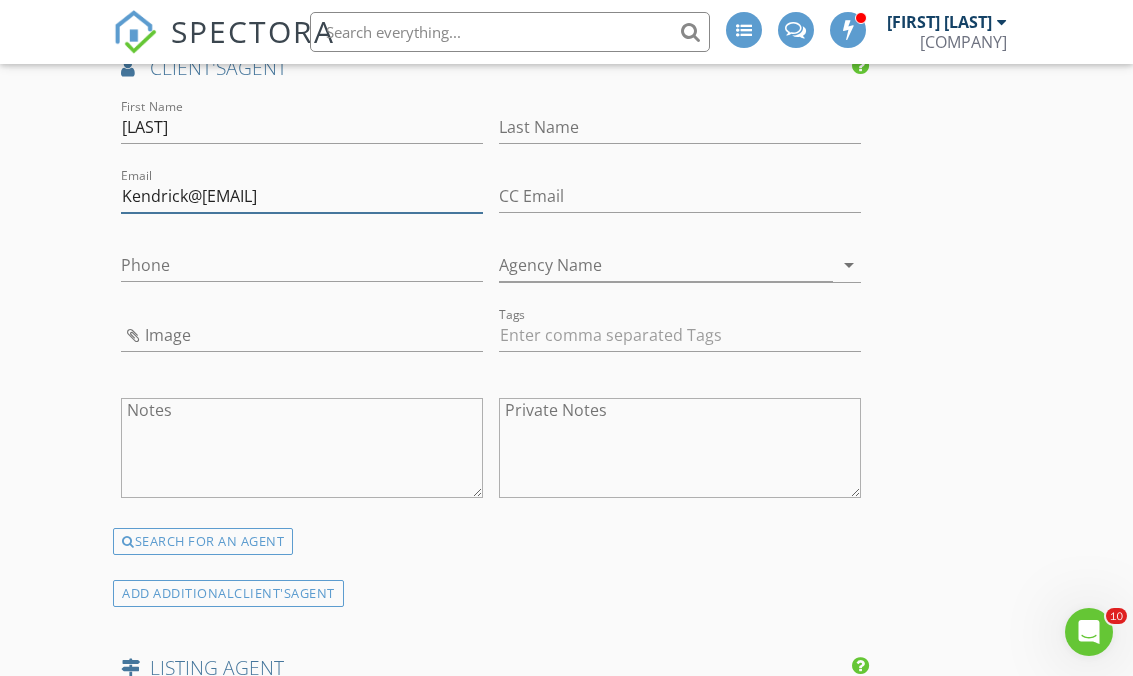 type on "Kendrick@[EMAIL]" 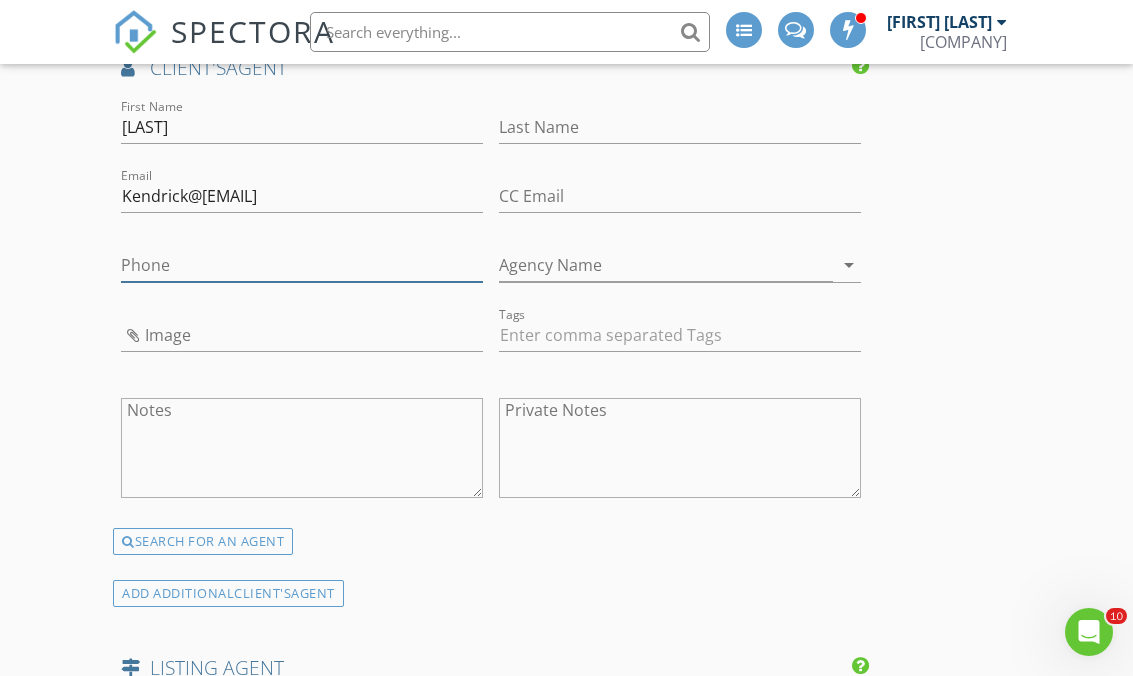 click on "Phone" at bounding box center [302, 265] 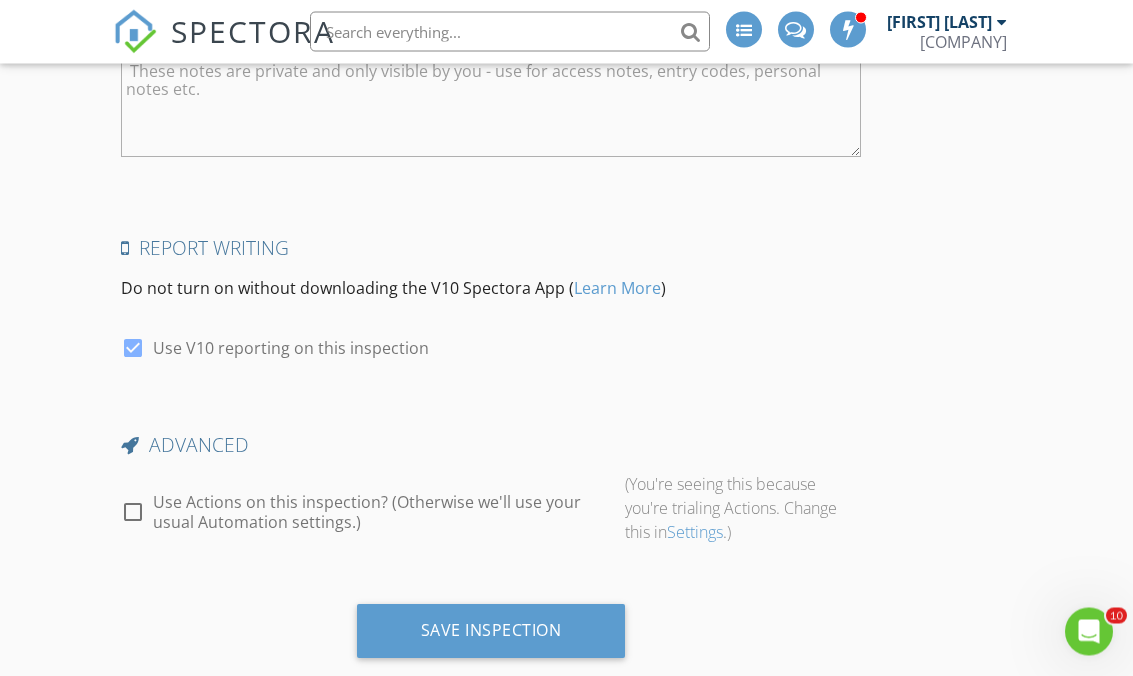 scroll, scrollTop: 3931, scrollLeft: 0, axis: vertical 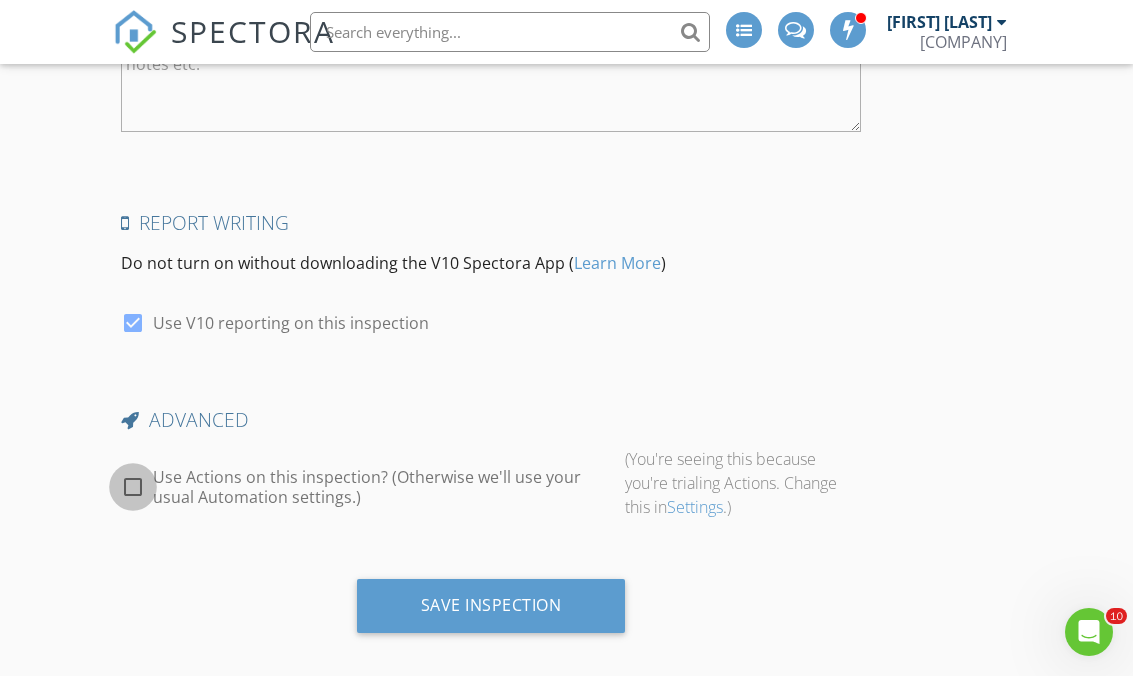 type on "[PHONE]" 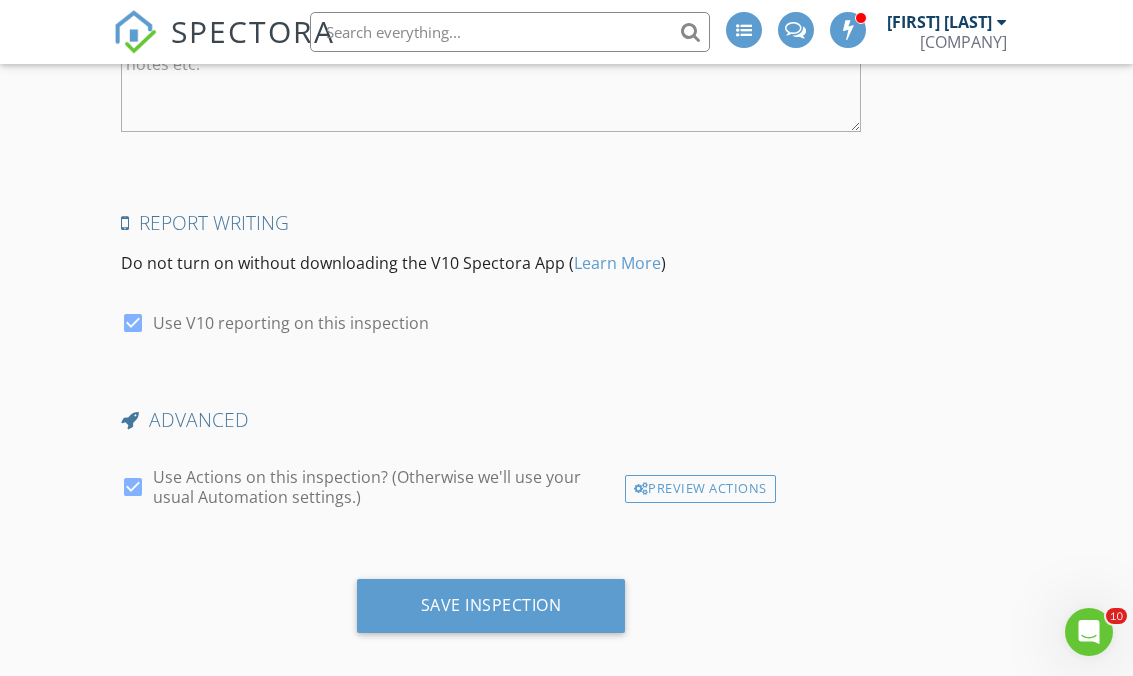 click on "Save Inspection" at bounding box center (491, 605) 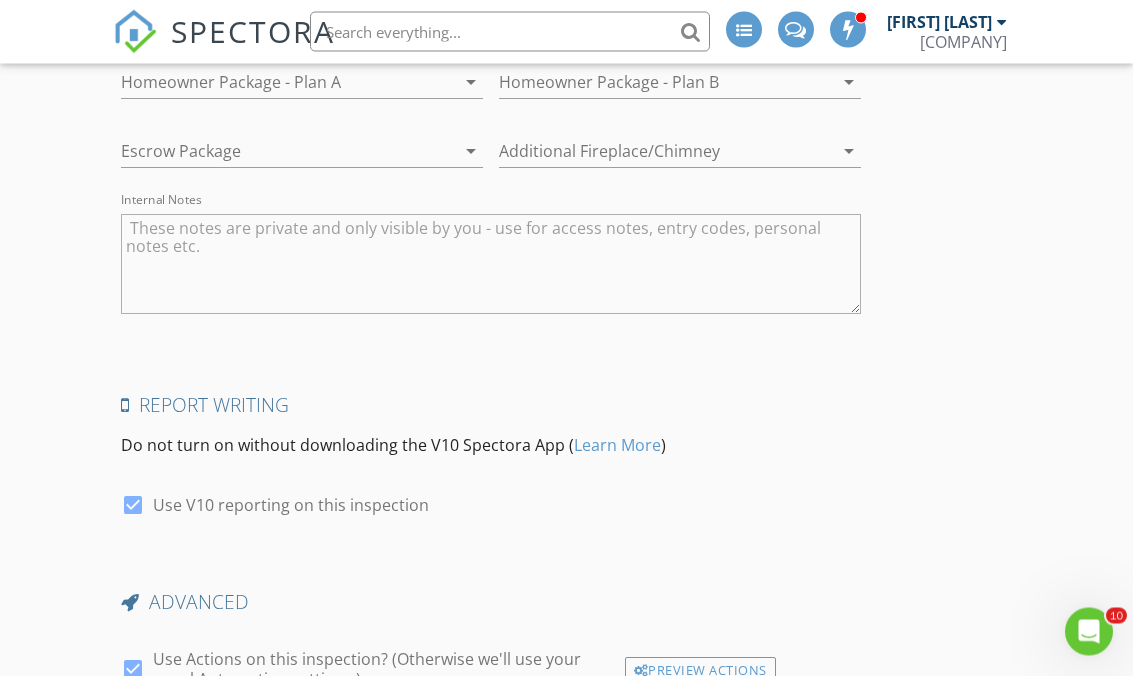 scroll, scrollTop: 3931, scrollLeft: 0, axis: vertical 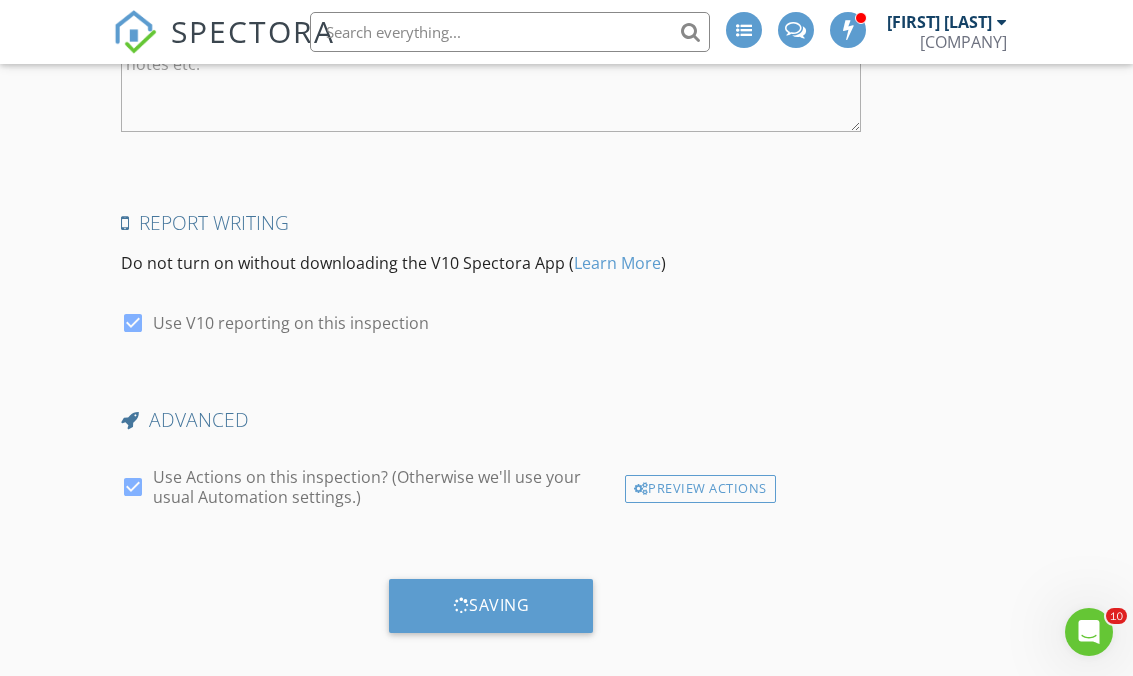 click on "Saving" at bounding box center [491, 605] 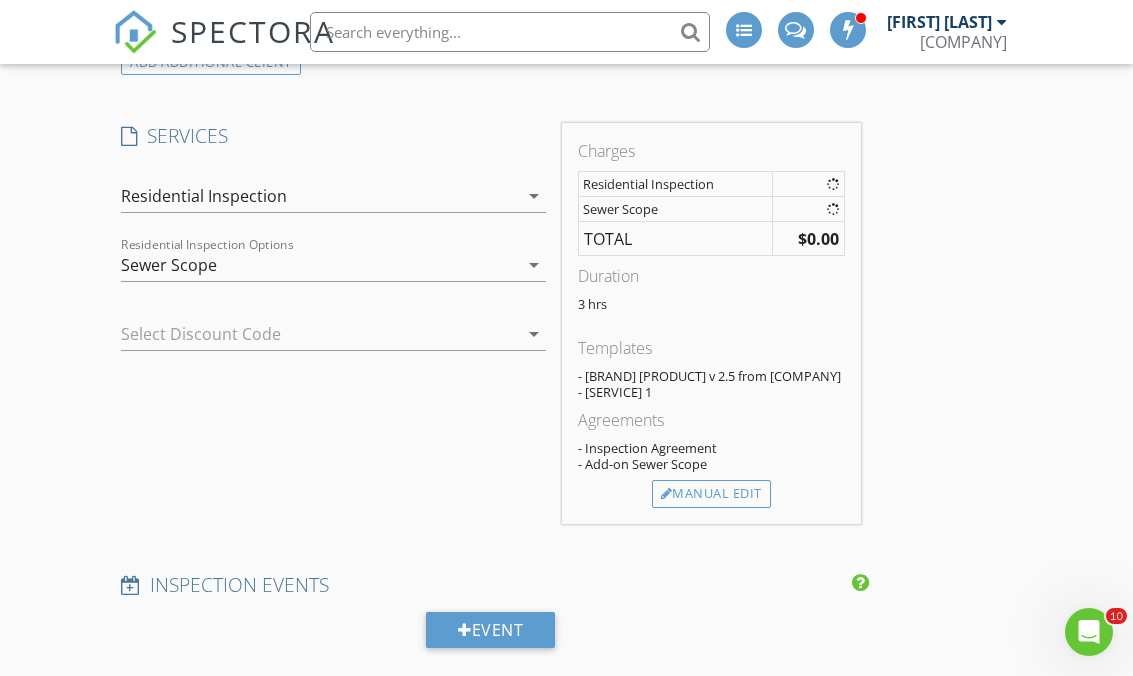 scroll, scrollTop: 1393, scrollLeft: 0, axis: vertical 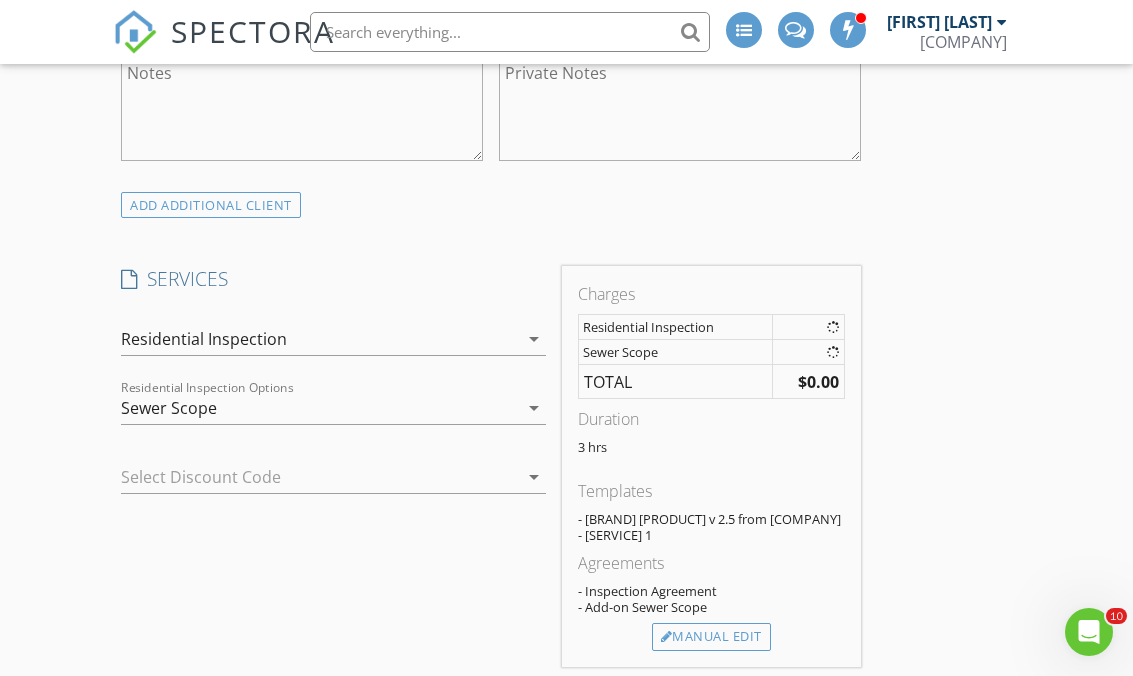 click on "New Inspection
INSPECTOR(S)
check_box   [FIRST] [LAST]   PRIMARY   [FIRST] [LAST] arrow_drop_down   check_box_outline_blank [FIRST] [LAST] specifically requested
Date/Time
Location
Address Search       Address [NUMBER] [STREET]   Unit   City [CITY]   State [STATE]   Zip 89822   County     Square Feet 1064   Year Built 1938   Foundation arrow_drop_down     [FIRST] [LAST]     35.8 miles     (an hour)
client
check_box Enable Client CC email for this inspection   Client Search     check_box_outline_blank Client is a Company/Organization     First Name [FIRST]   Last Name [LAST]   Email Johndavid666@[EMAIL]   CC Email   Phone [PHONE]         Tags         Notes   Private Notes
ADDITIONAL client
SERVICES
check_box   Residential Inspection   check_box_outline_blank       Sewer Scope" at bounding box center [566, 1033] 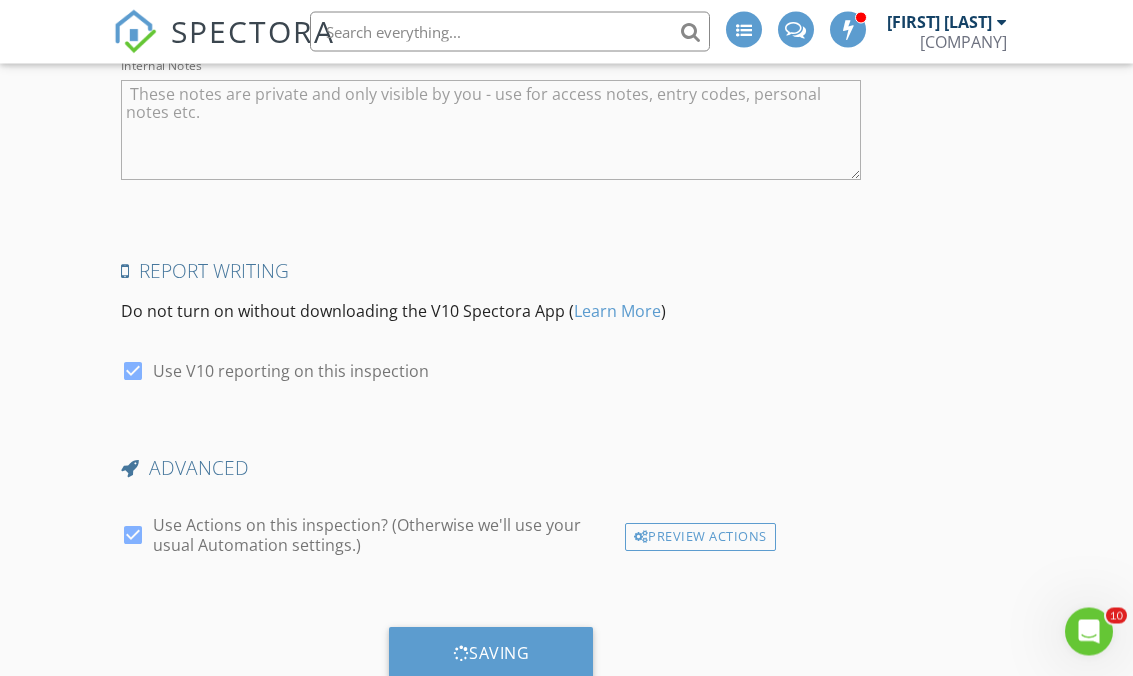 scroll, scrollTop: 3931, scrollLeft: 0, axis: vertical 